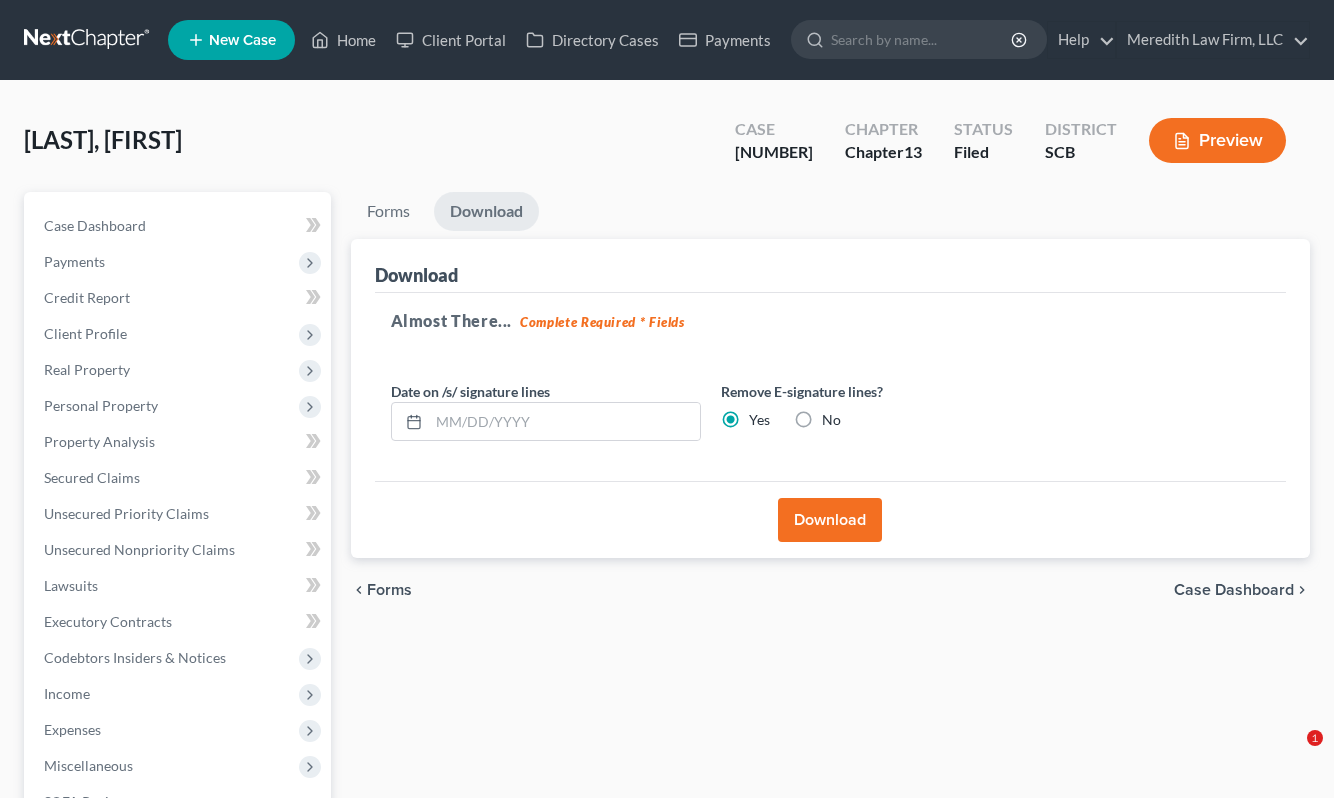scroll, scrollTop: 0, scrollLeft: 0, axis: both 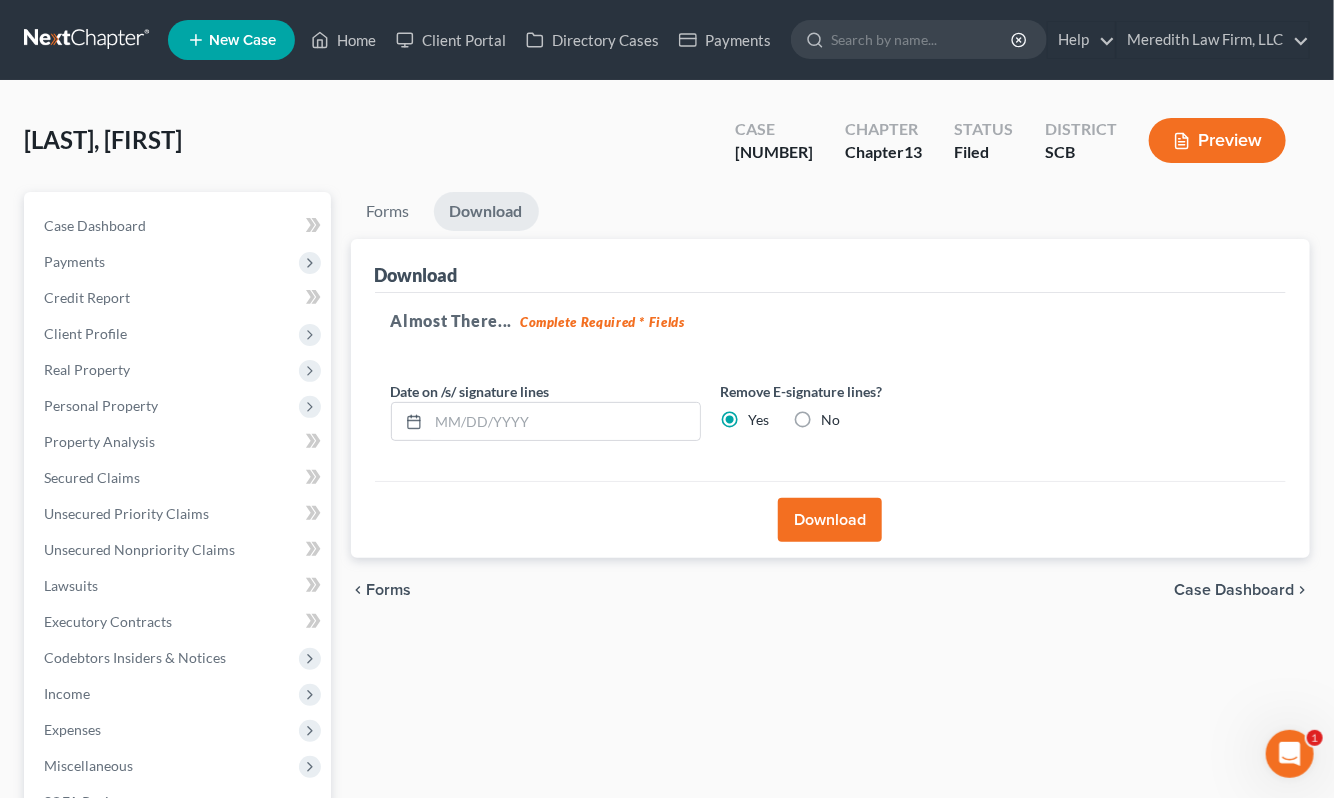 click on "Forms
Download" at bounding box center (831, 215) 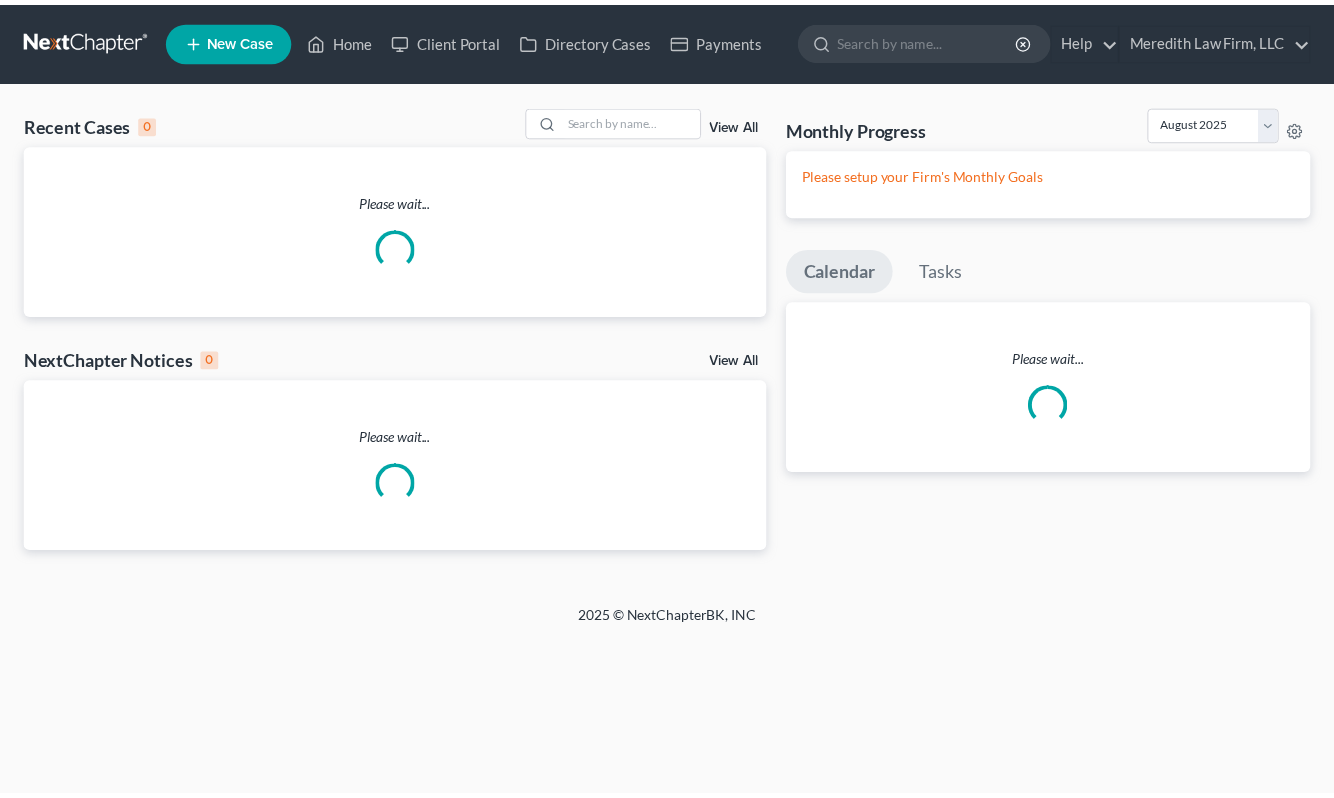 scroll, scrollTop: 0, scrollLeft: 0, axis: both 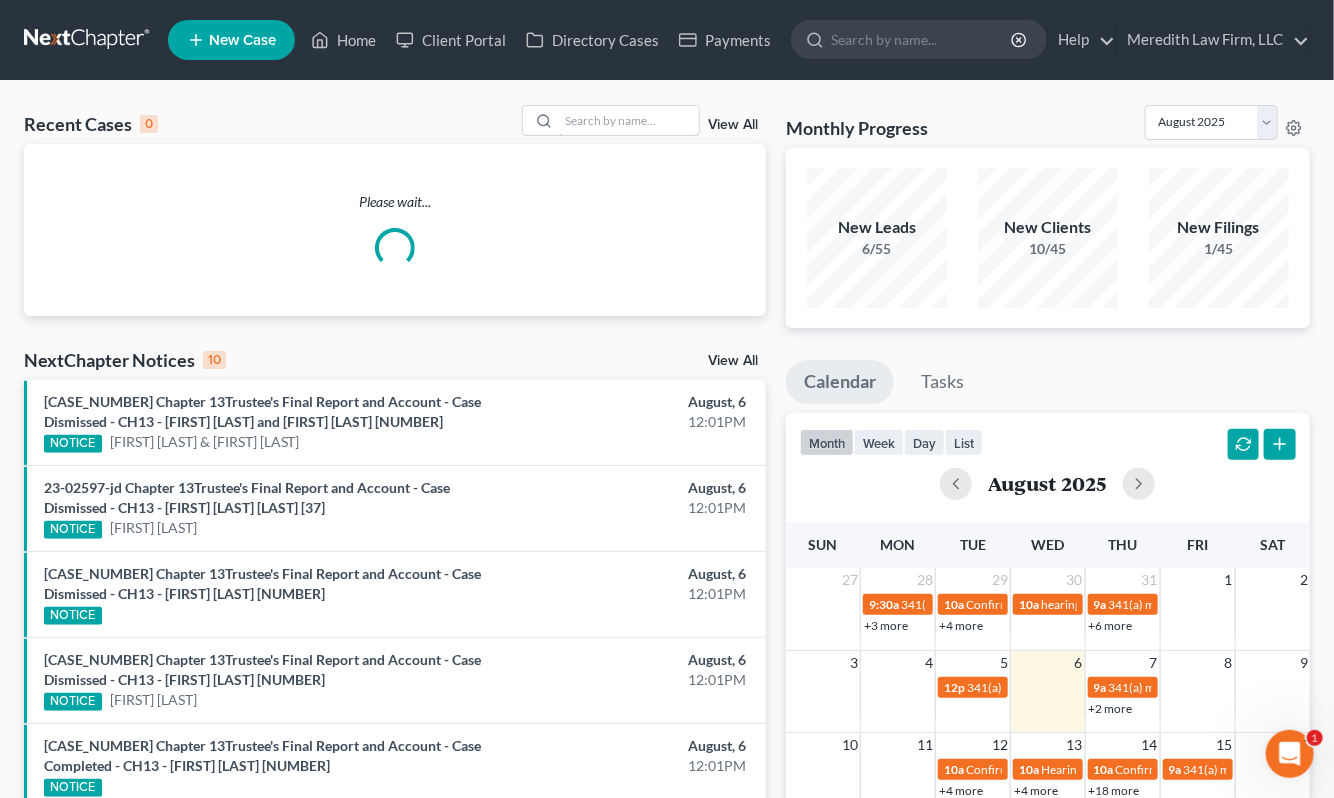 click at bounding box center (629, 120) 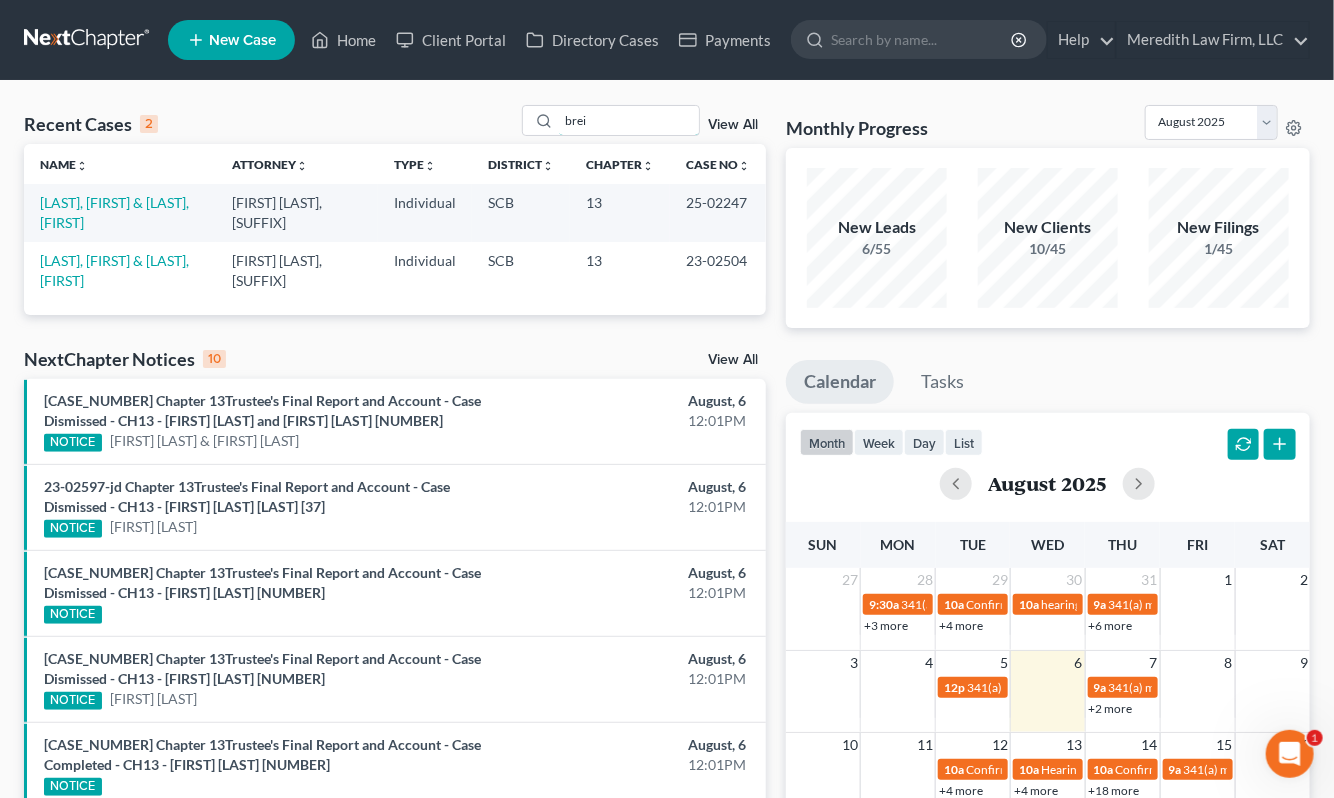 click on "brei" at bounding box center (629, 120) 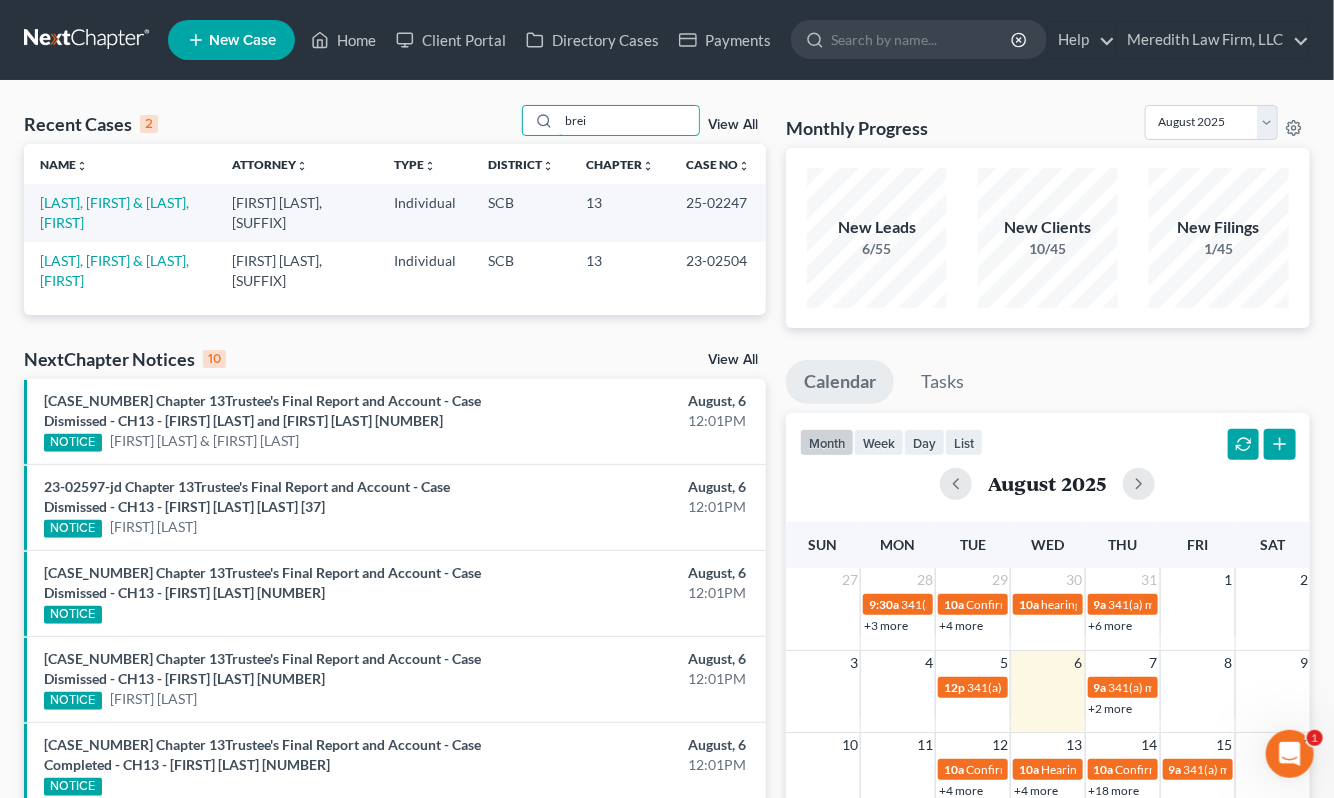 click on "brei" at bounding box center [629, 120] 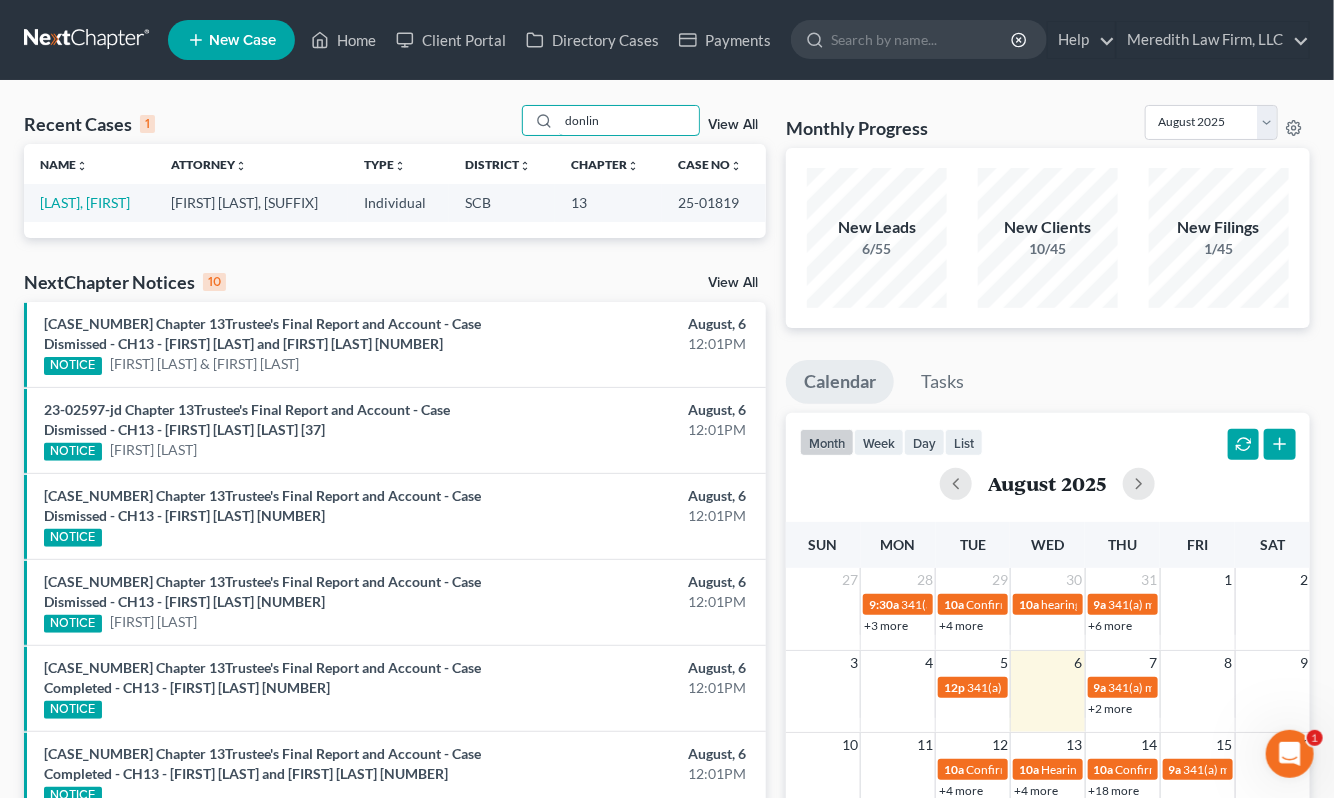type on "donlin" 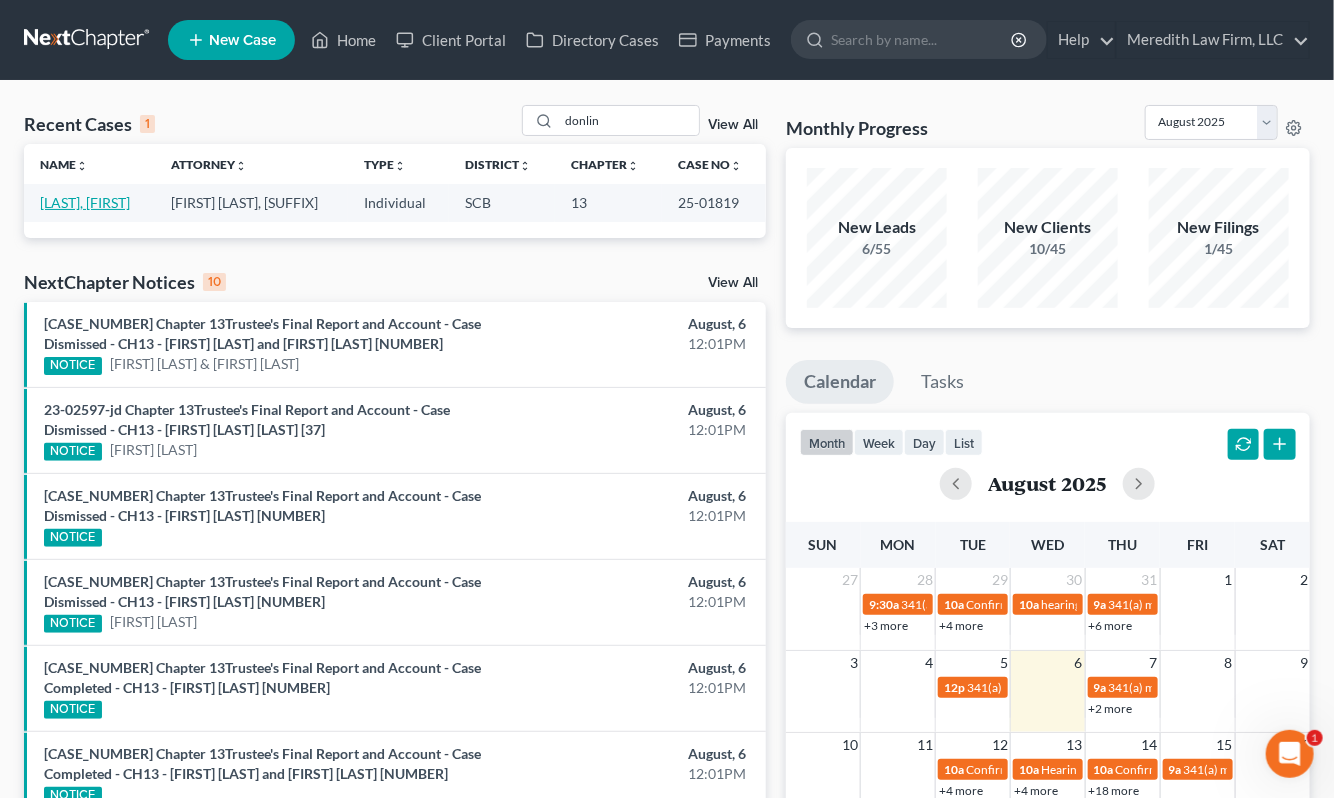click on "[LAST], [FIRST]" at bounding box center (85, 202) 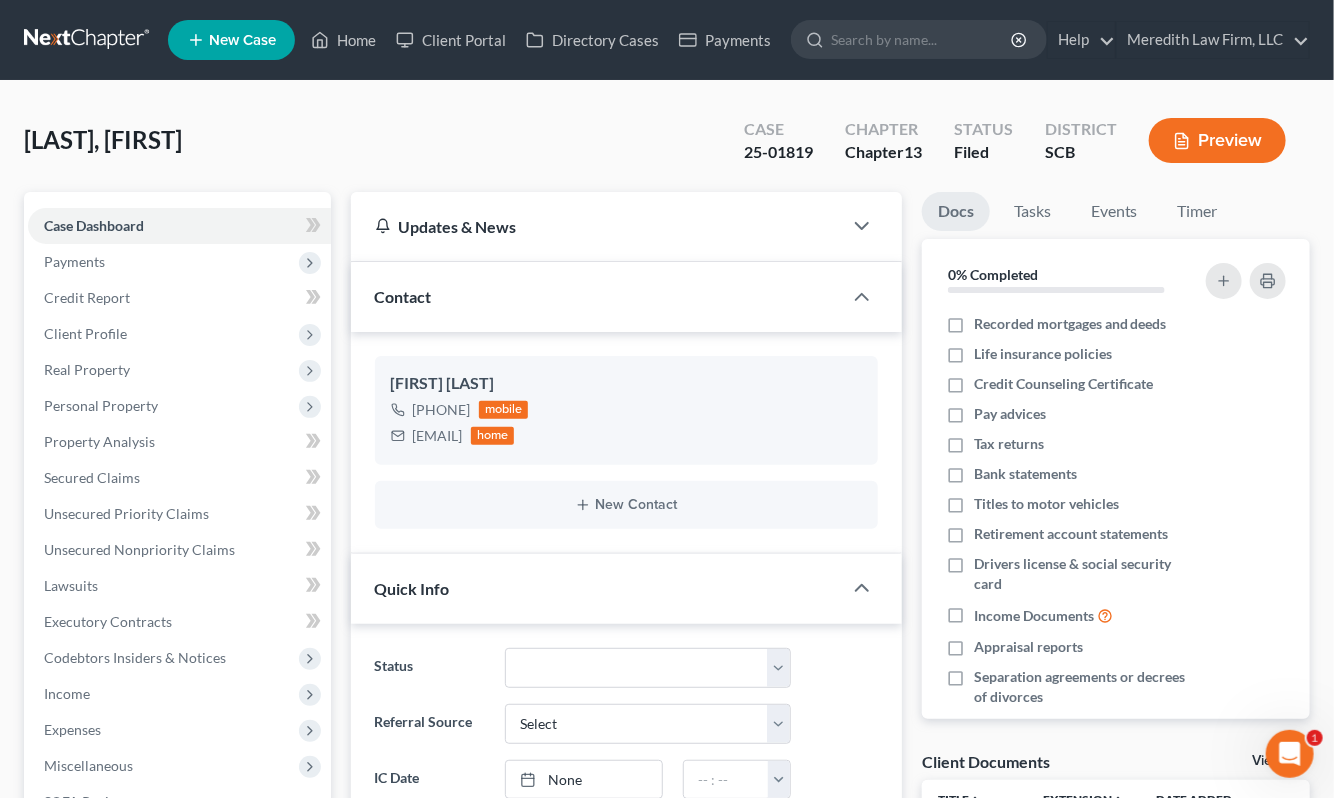select on "2" 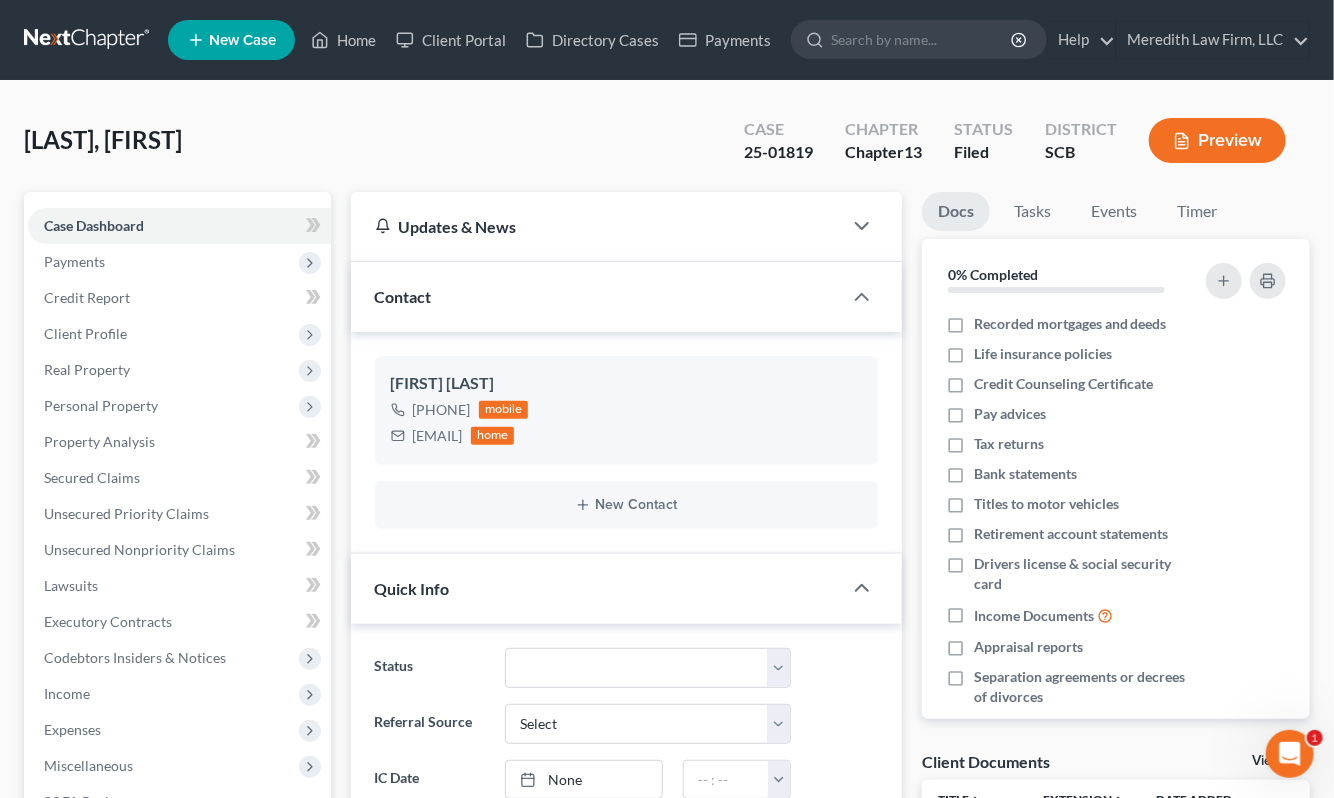 scroll, scrollTop: 1468, scrollLeft: 0, axis: vertical 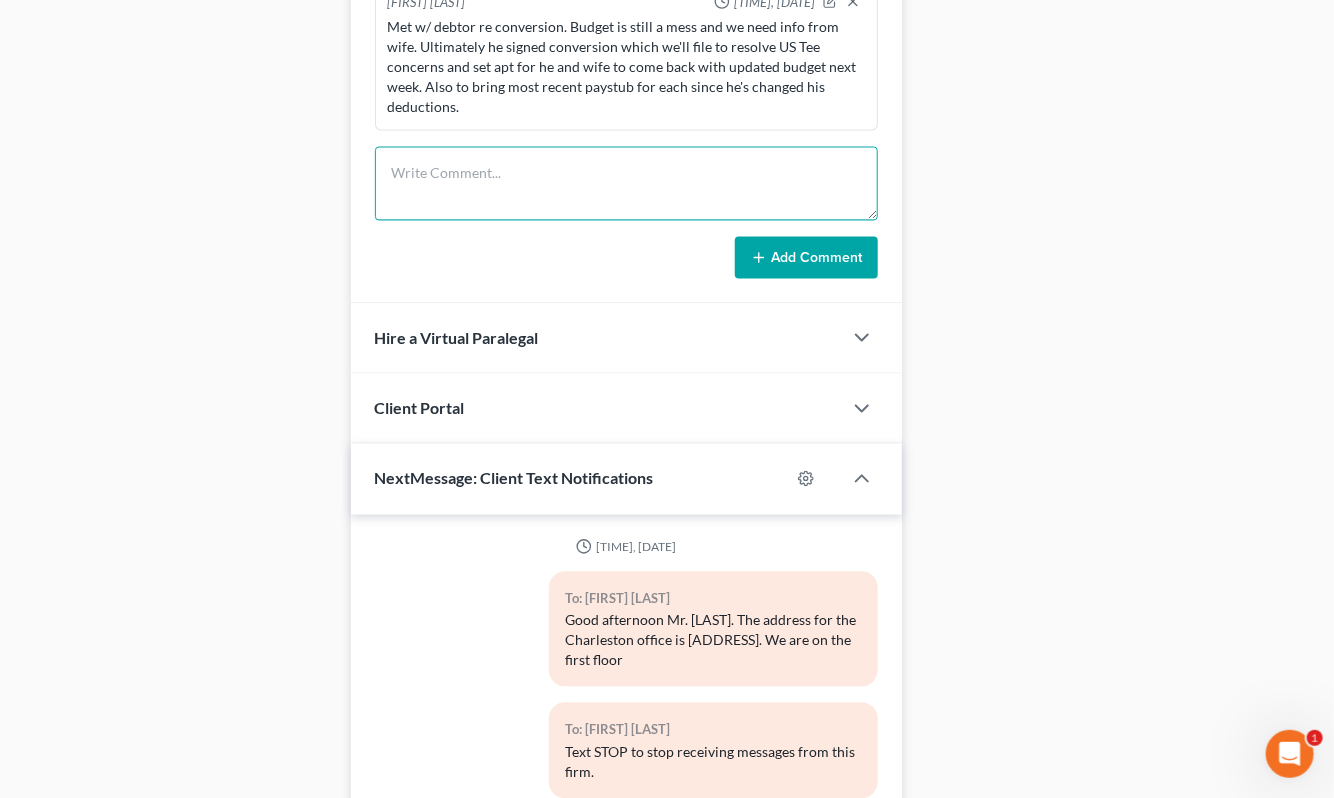 click at bounding box center (626, 184) 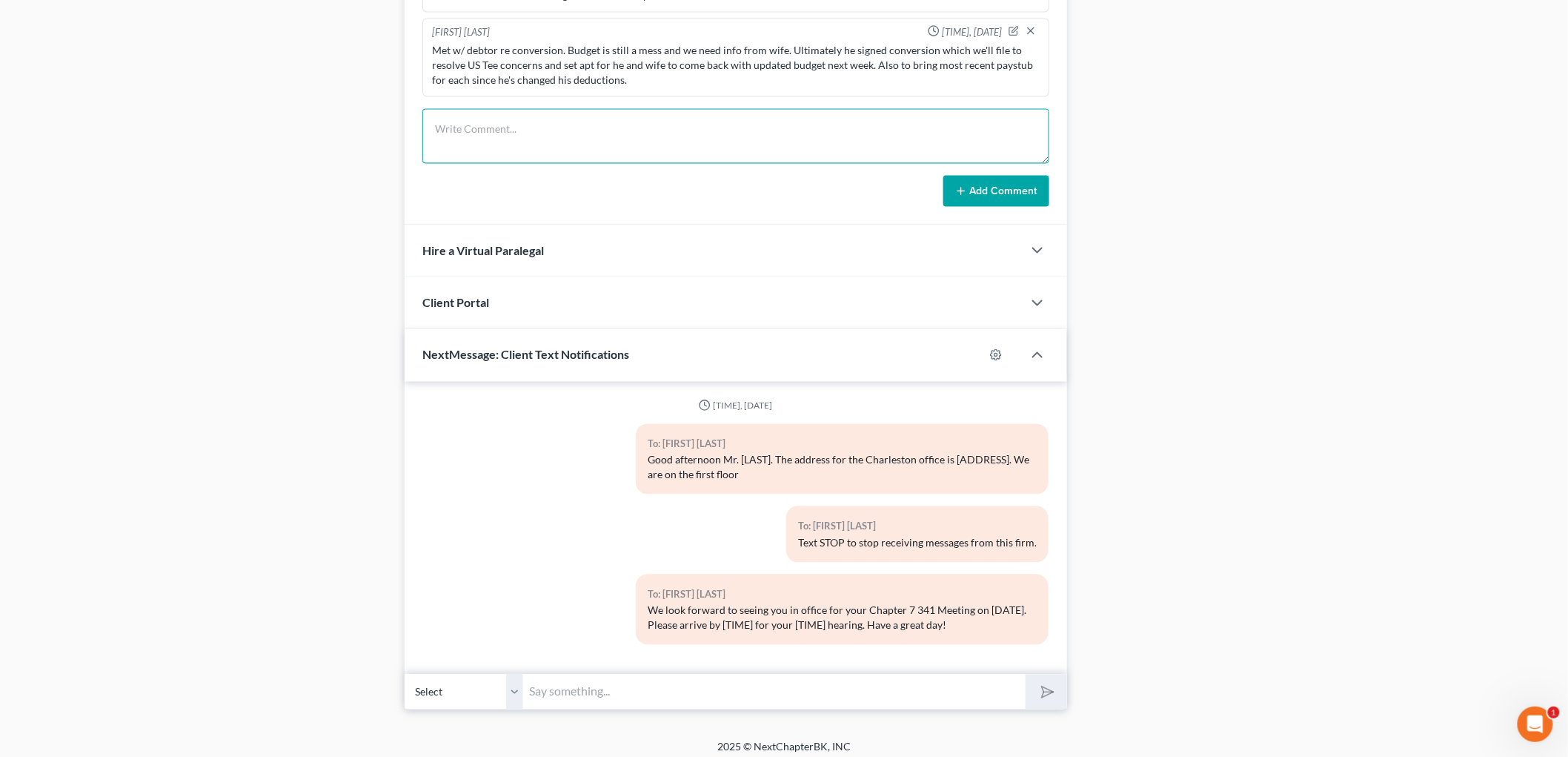 scroll, scrollTop: 808, scrollLeft: 0, axis: vertical 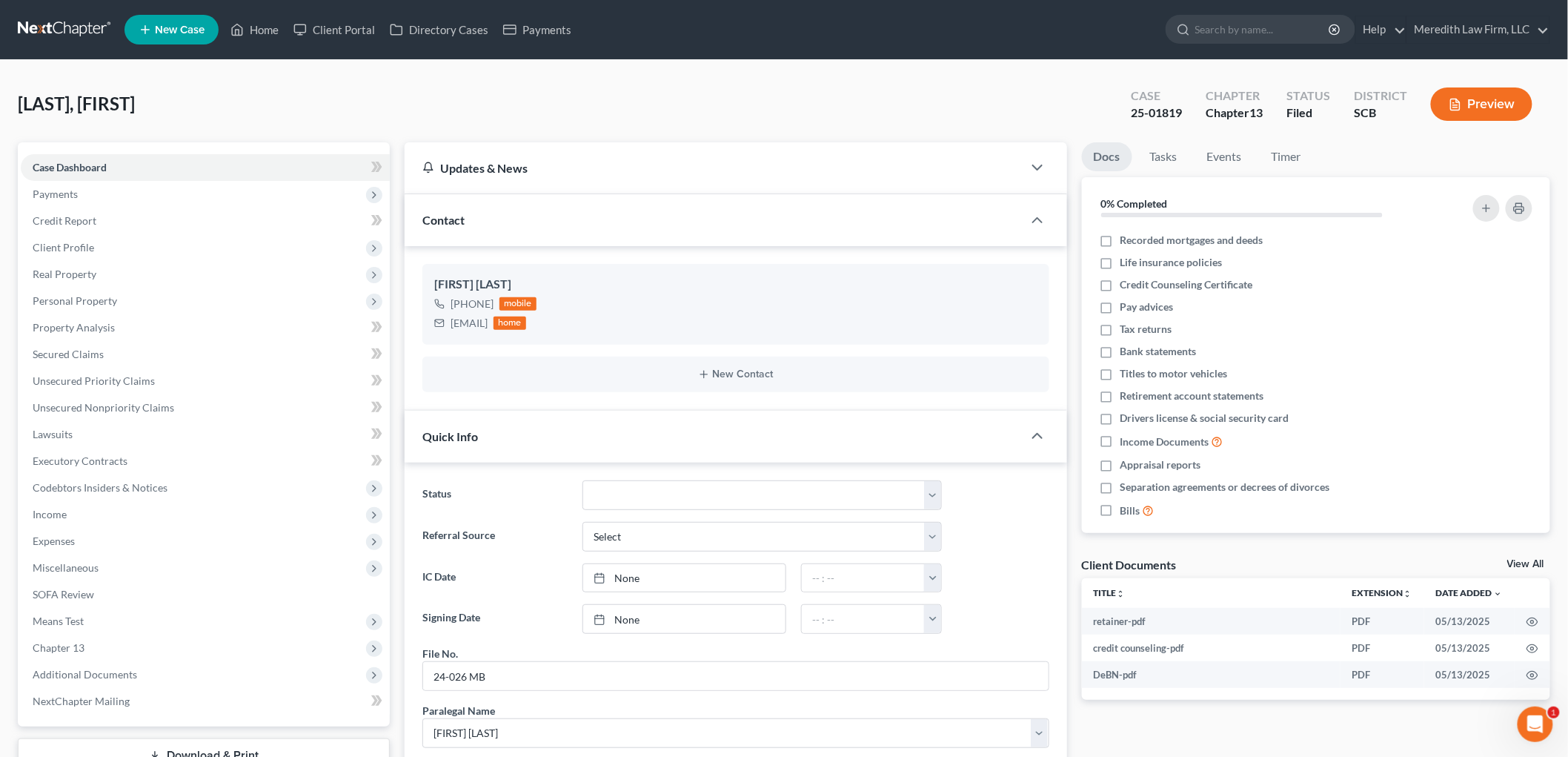 click at bounding box center [65, 30] 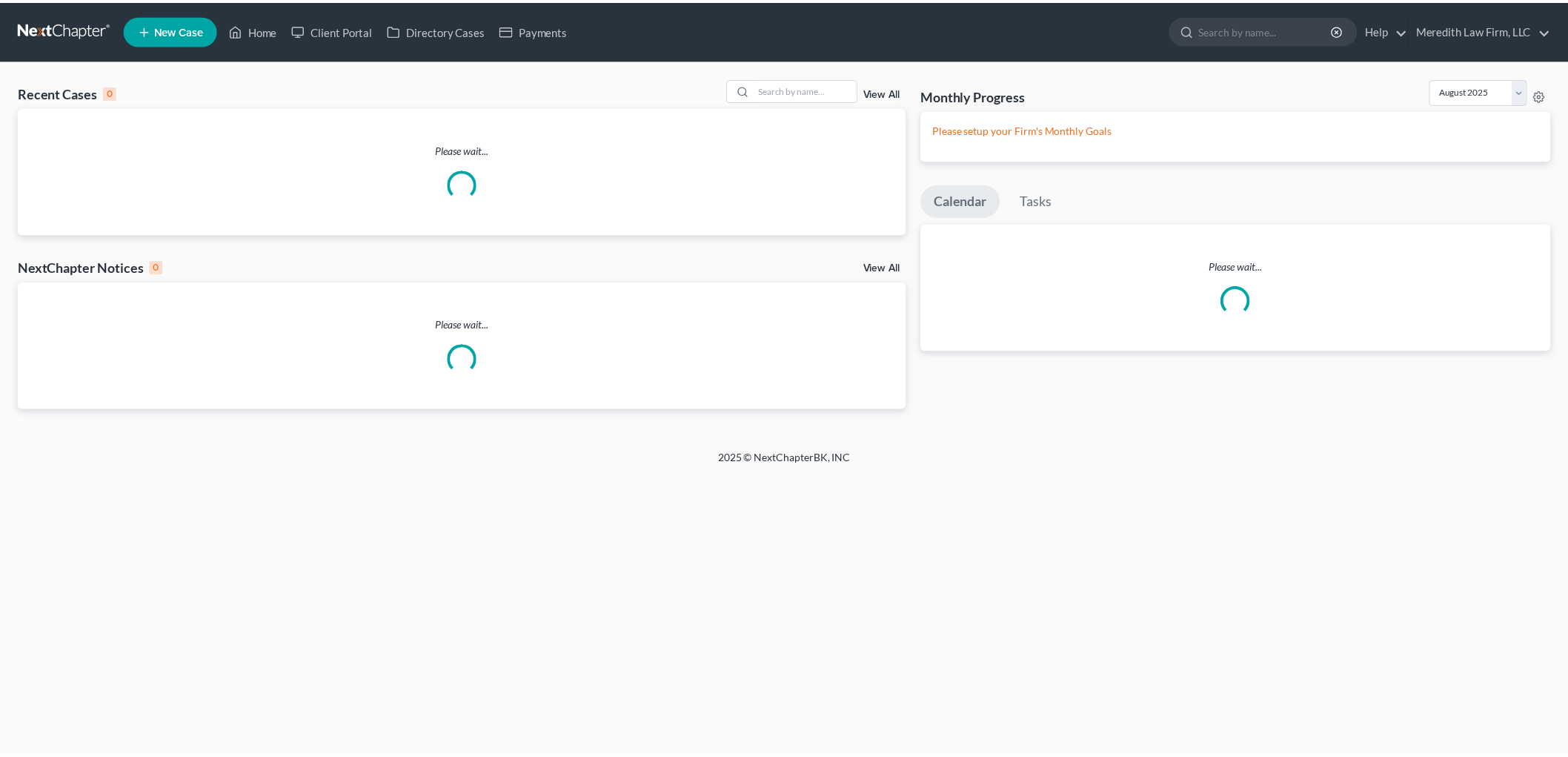 scroll, scrollTop: 0, scrollLeft: 0, axis: both 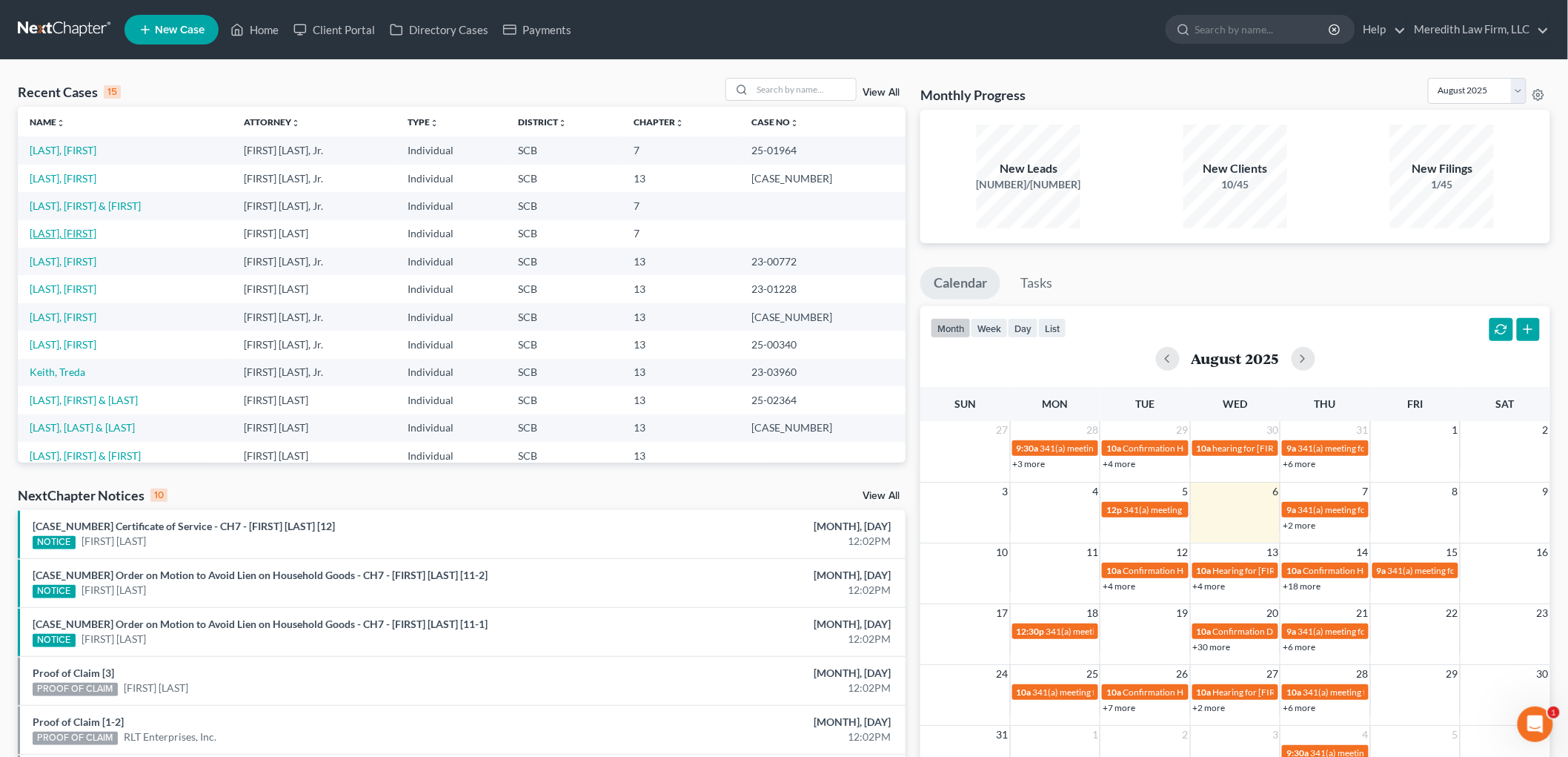 click on "[LAST], [FIRST]" at bounding box center [63, 233] 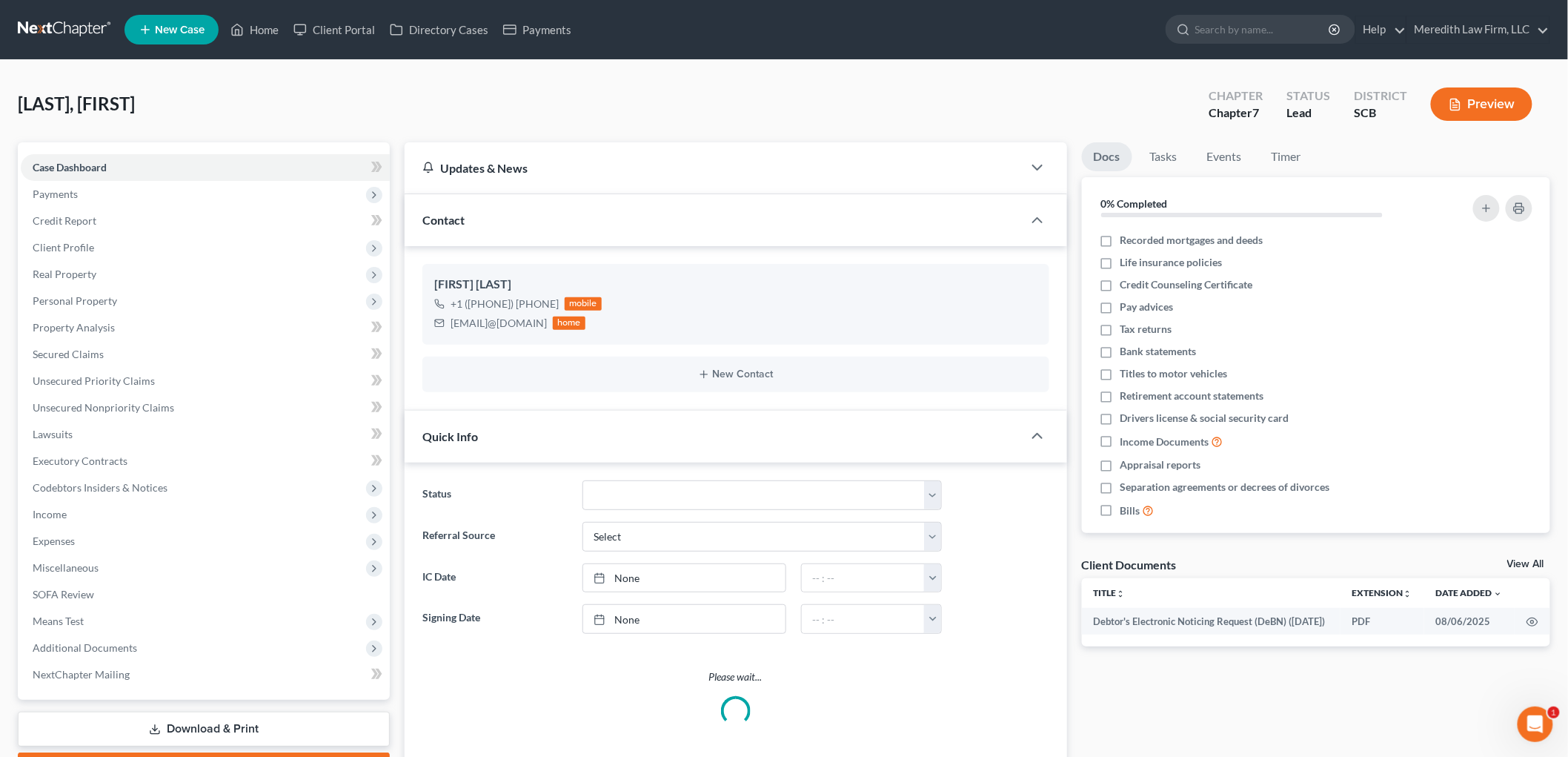 select on "2" 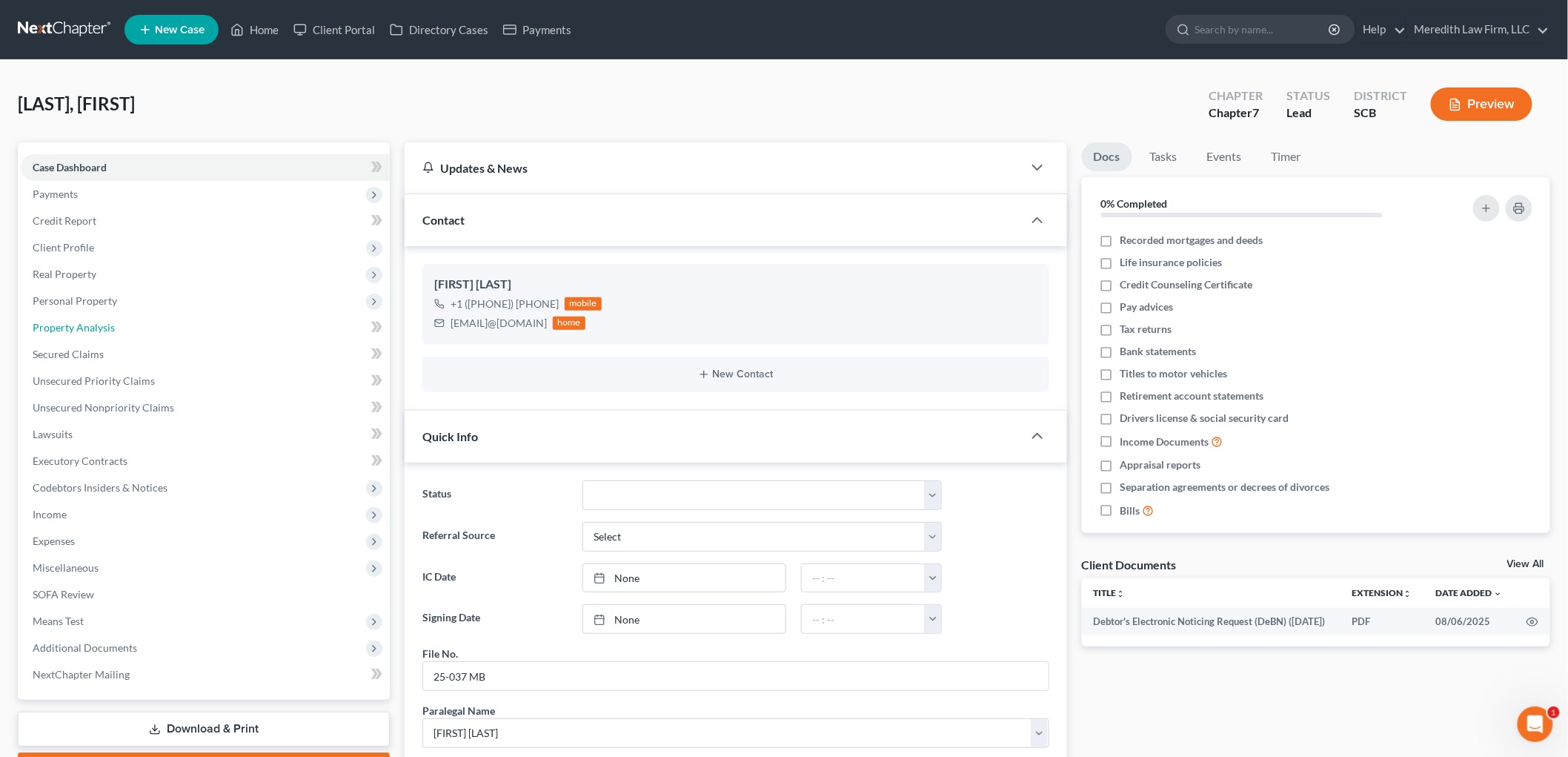 click on "Property Analysis" at bounding box center [73, 327] 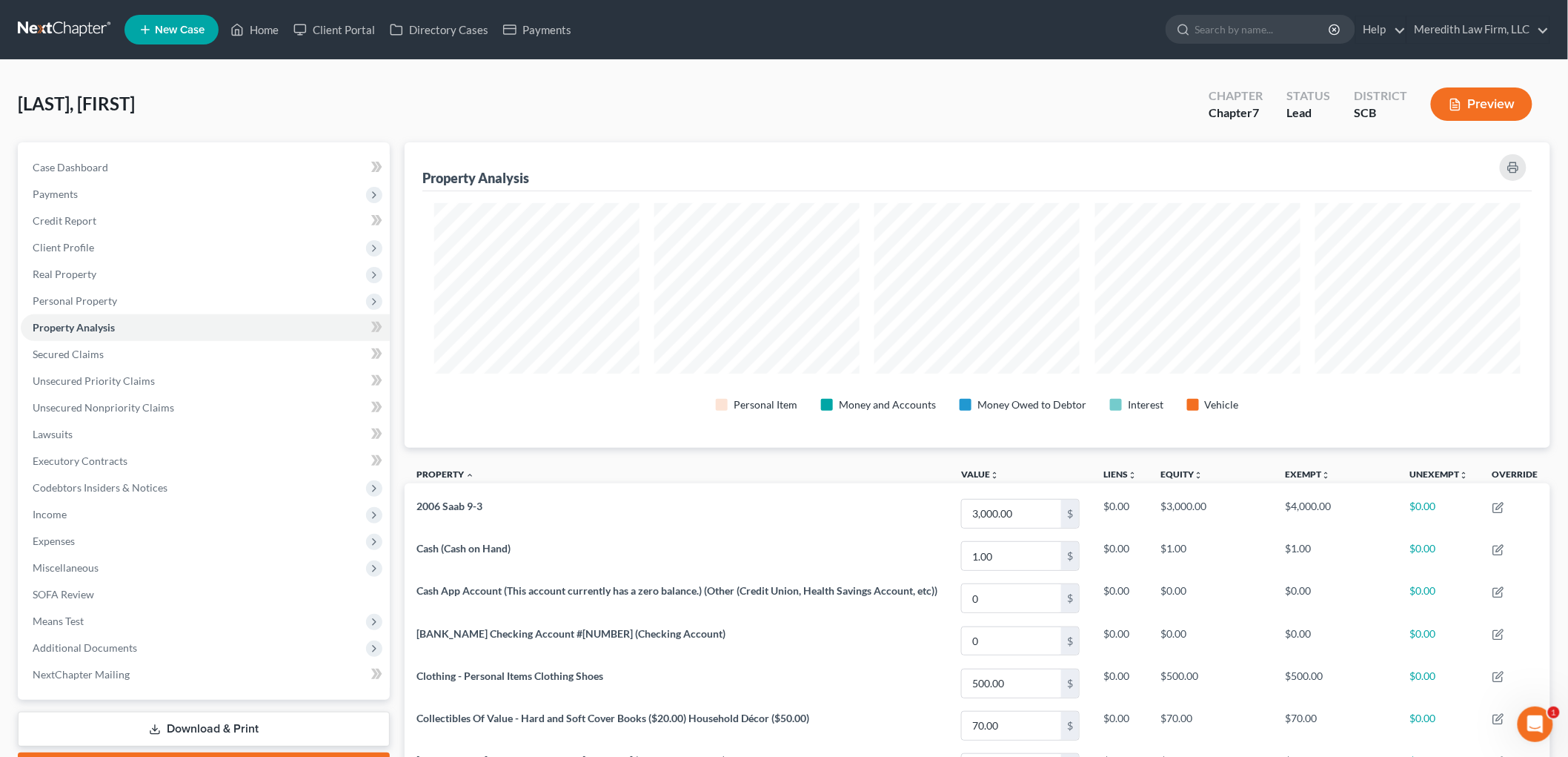 scroll, scrollTop: 741124, scrollLeft: 739874, axis: both 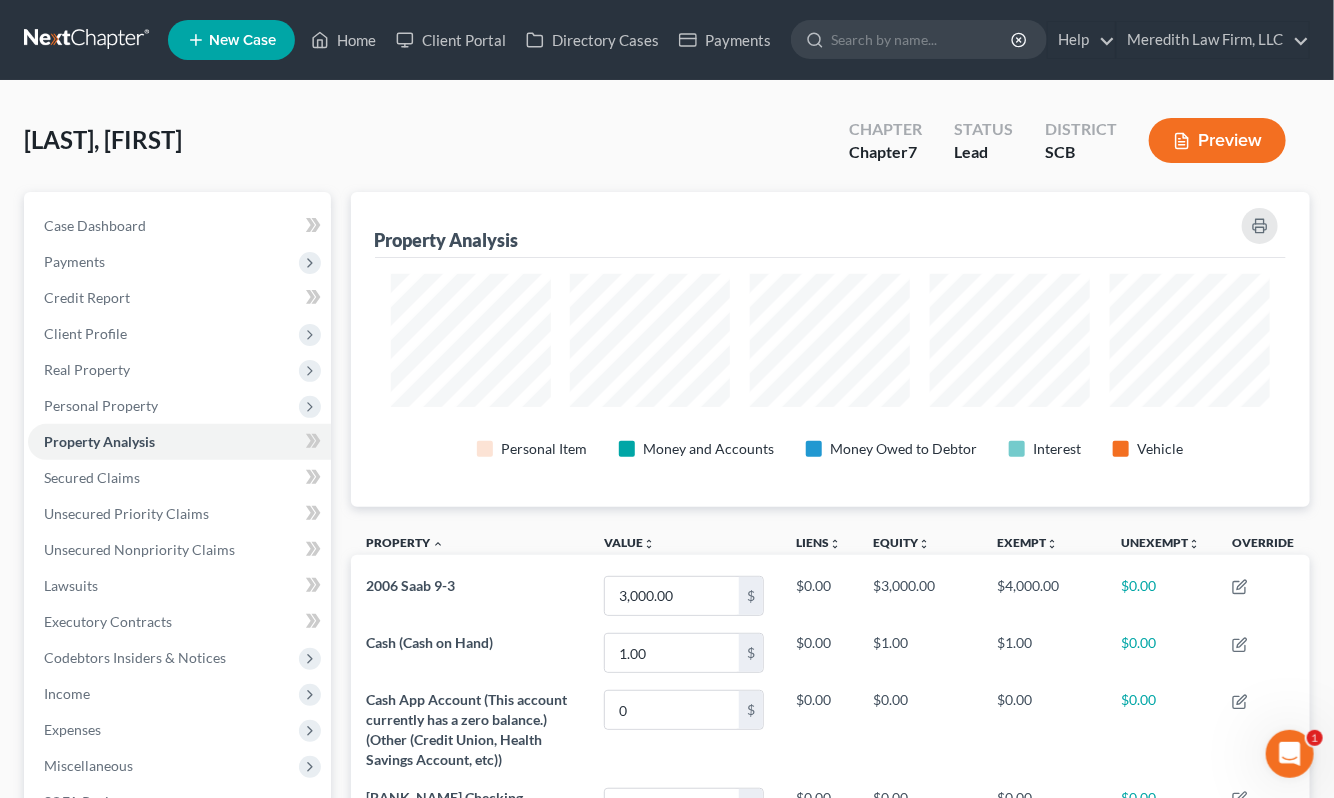 click at bounding box center [88, 40] 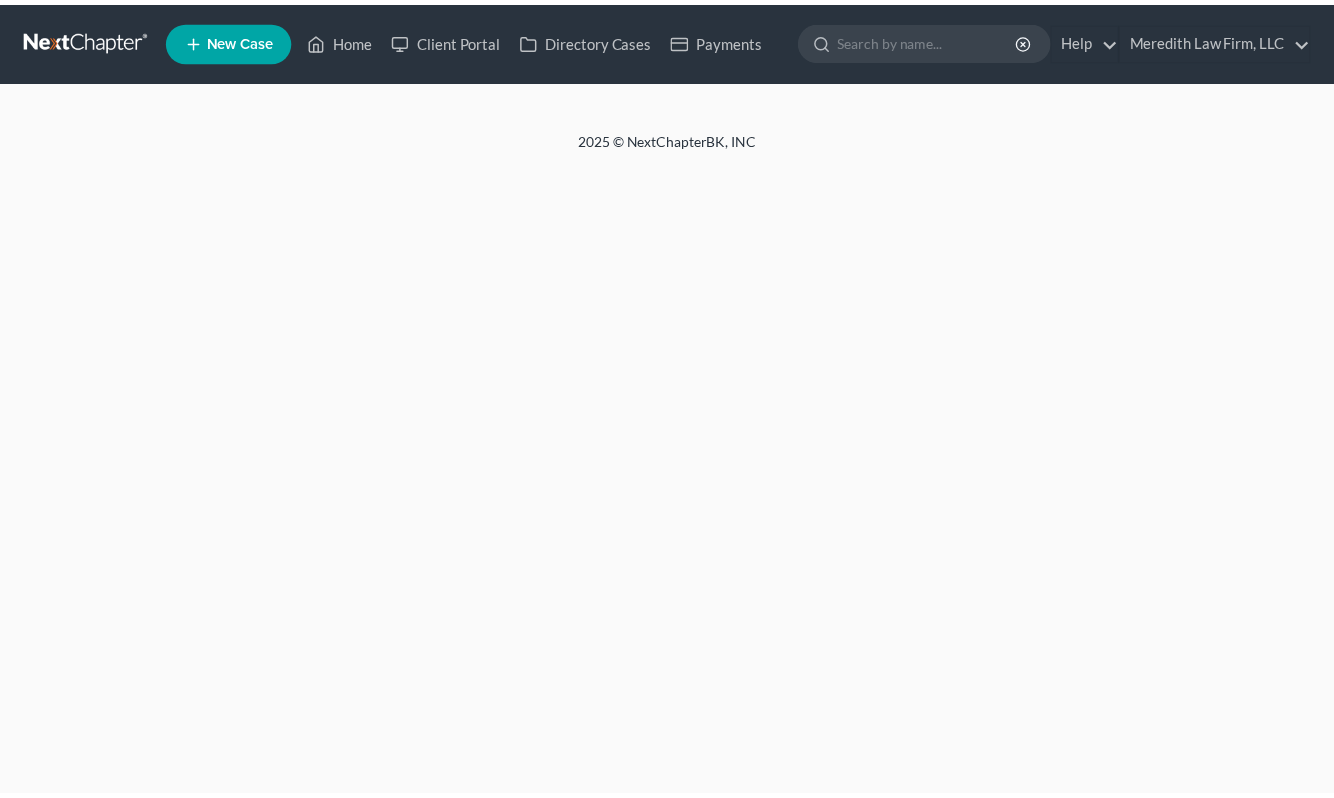 scroll, scrollTop: 0, scrollLeft: 0, axis: both 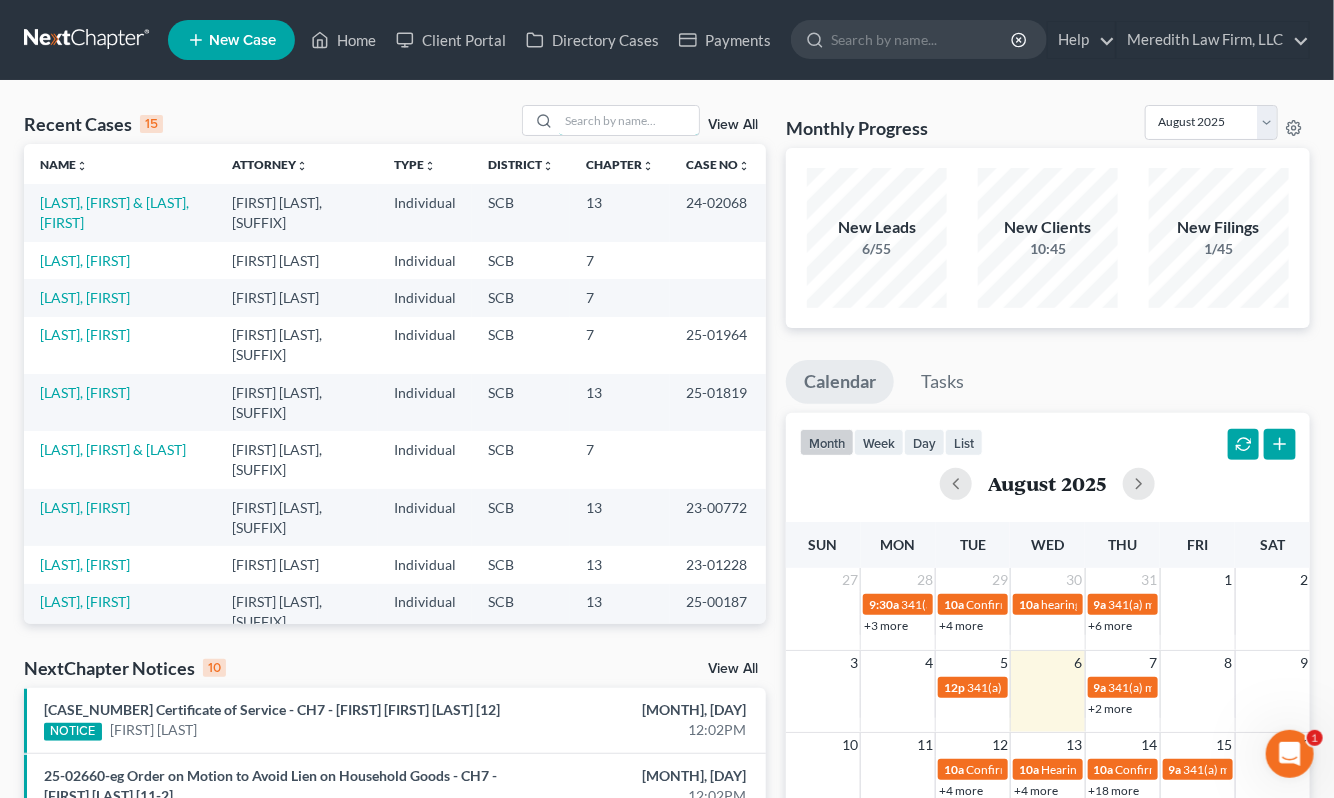 click at bounding box center [629, 120] 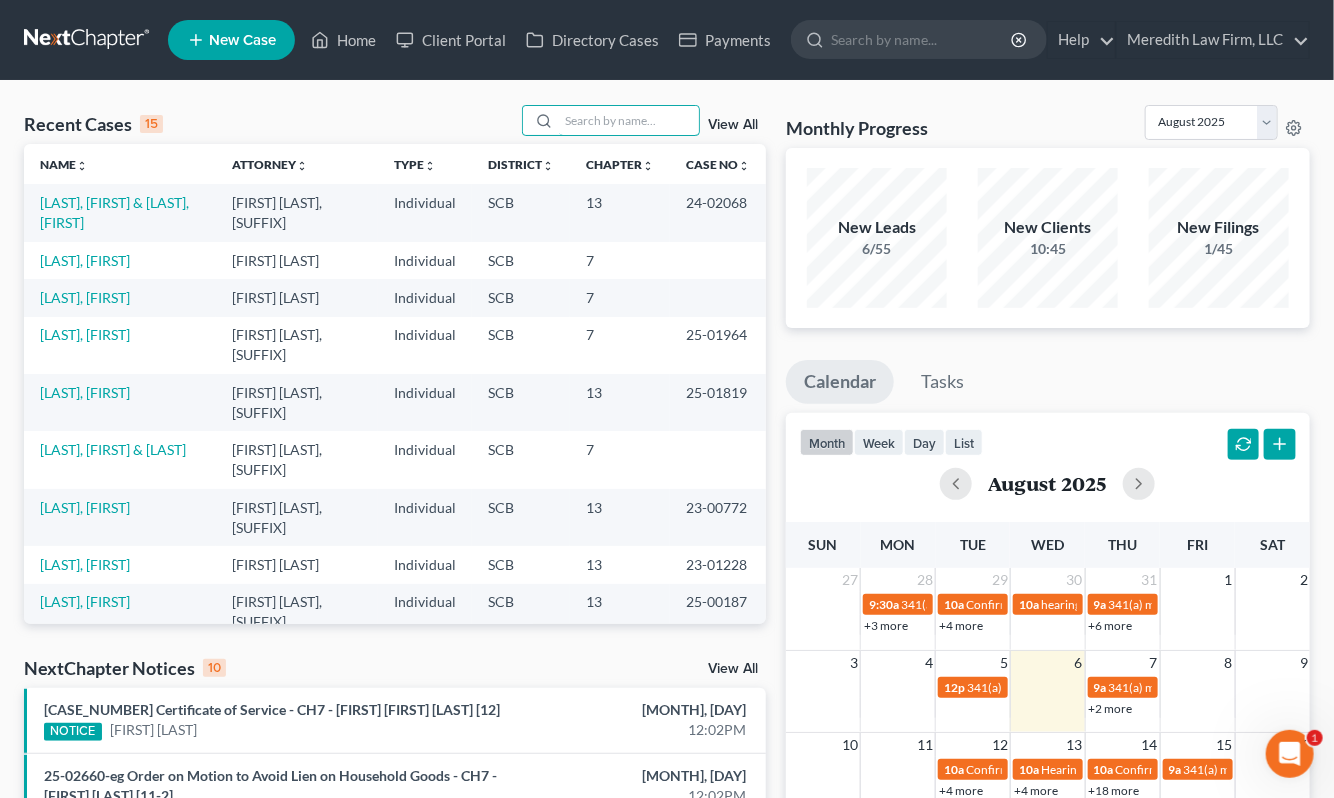click at bounding box center (629, 120) 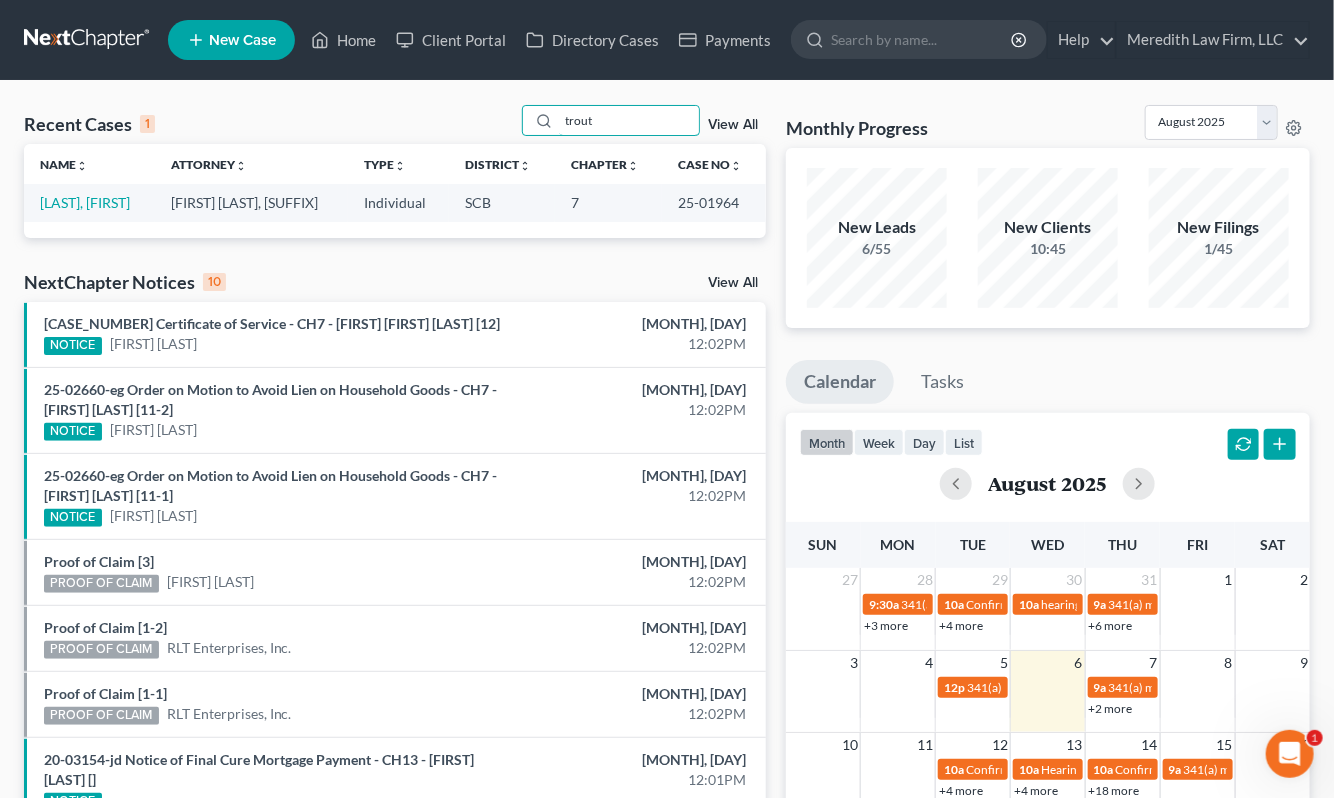 type on "trout" 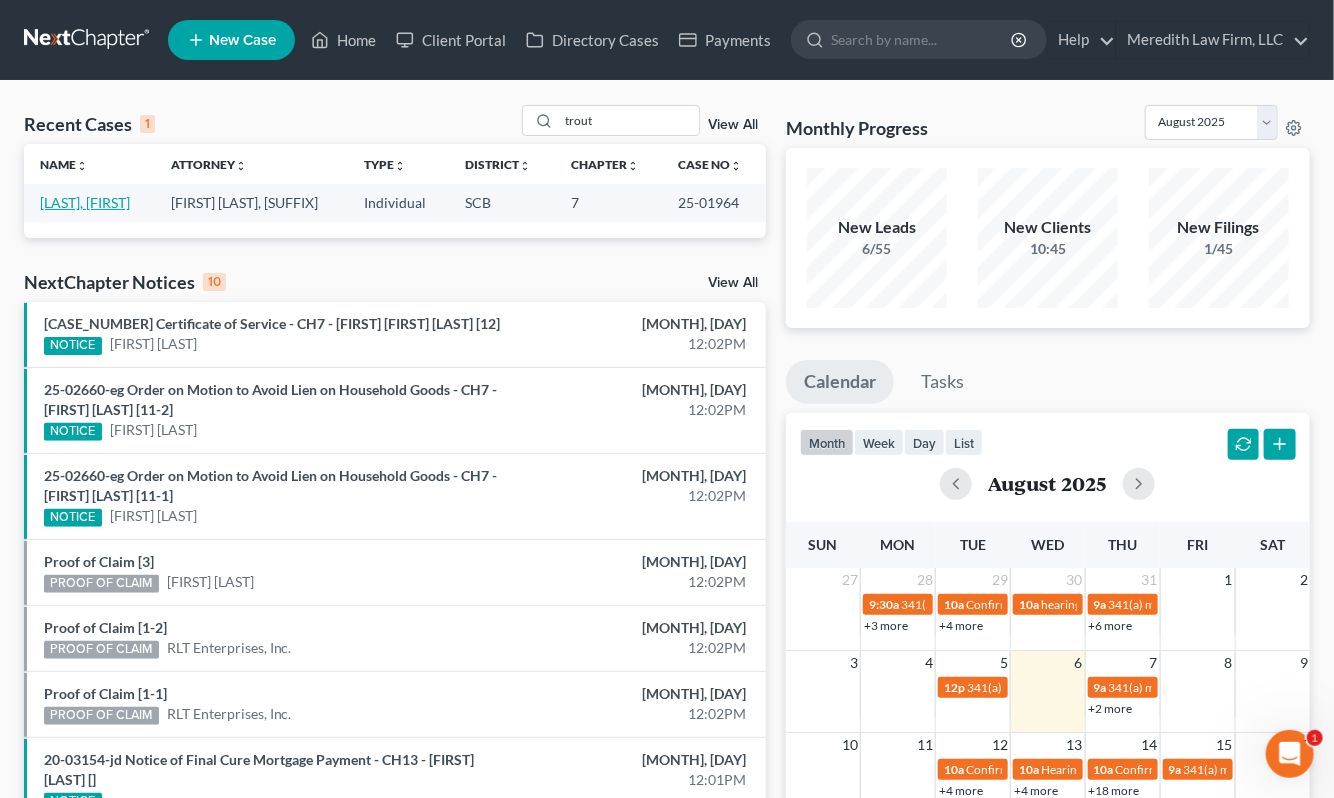 click on "[LAST], [FIRST]" at bounding box center (85, 202) 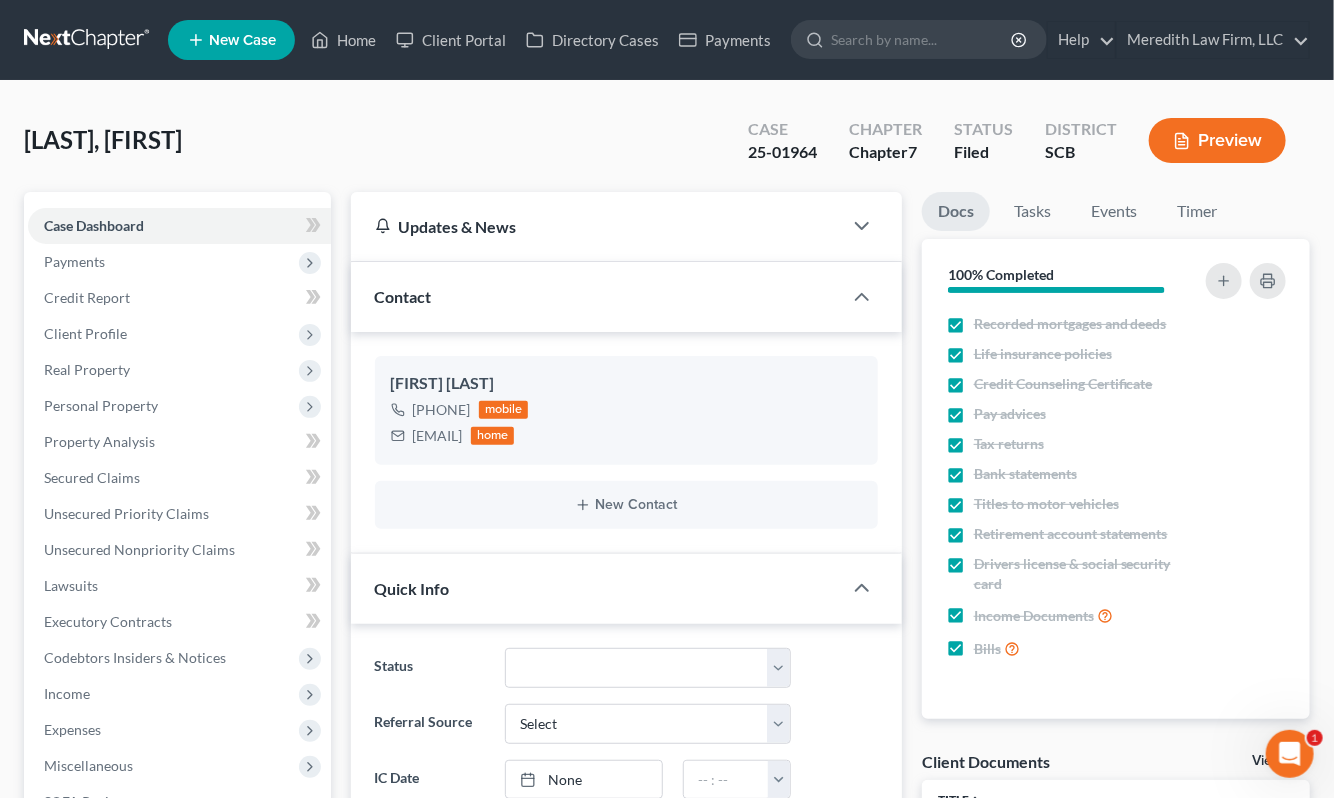 select on "1" 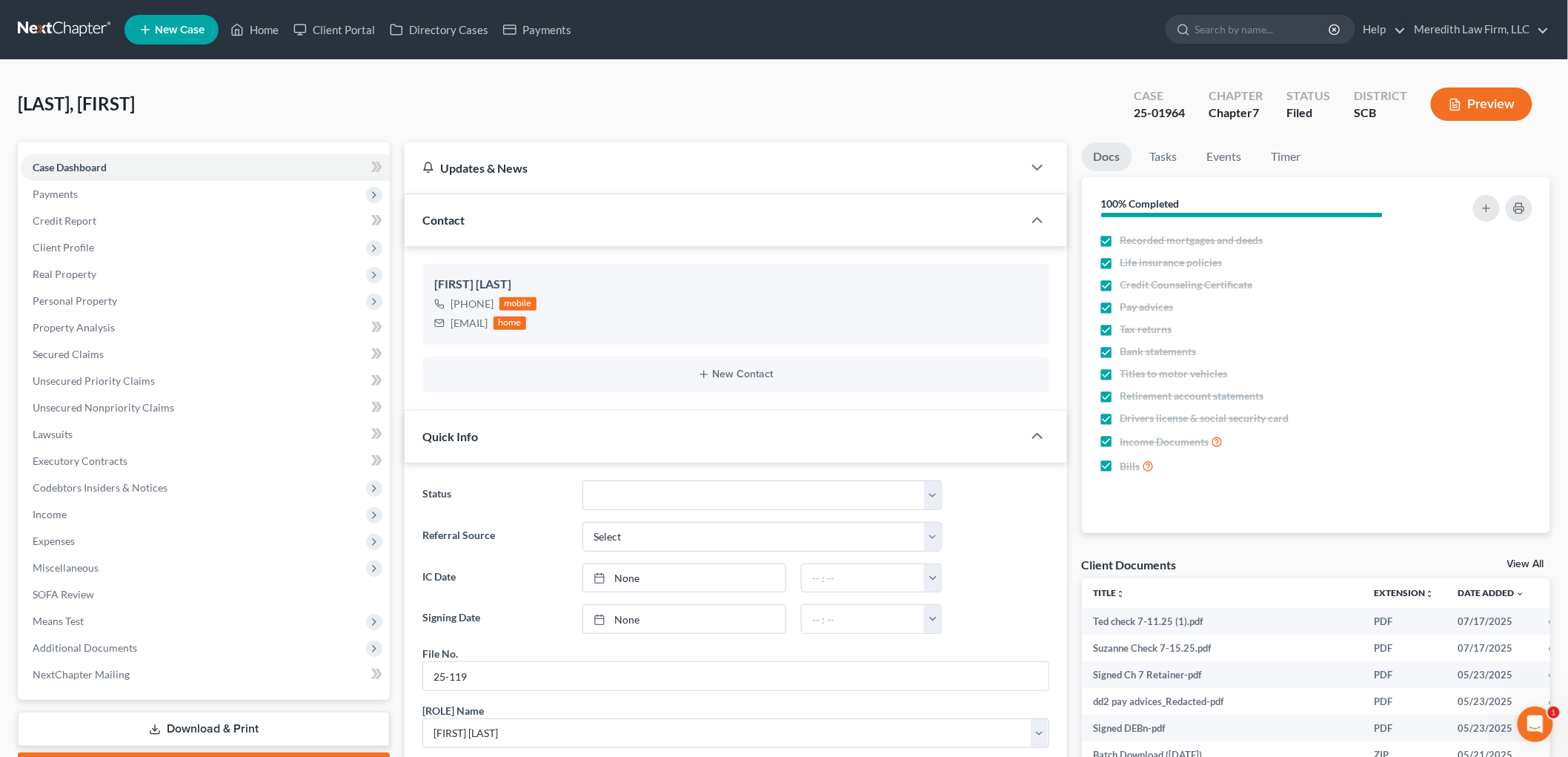 scroll, scrollTop: 1382, scrollLeft: 0, axis: vertical 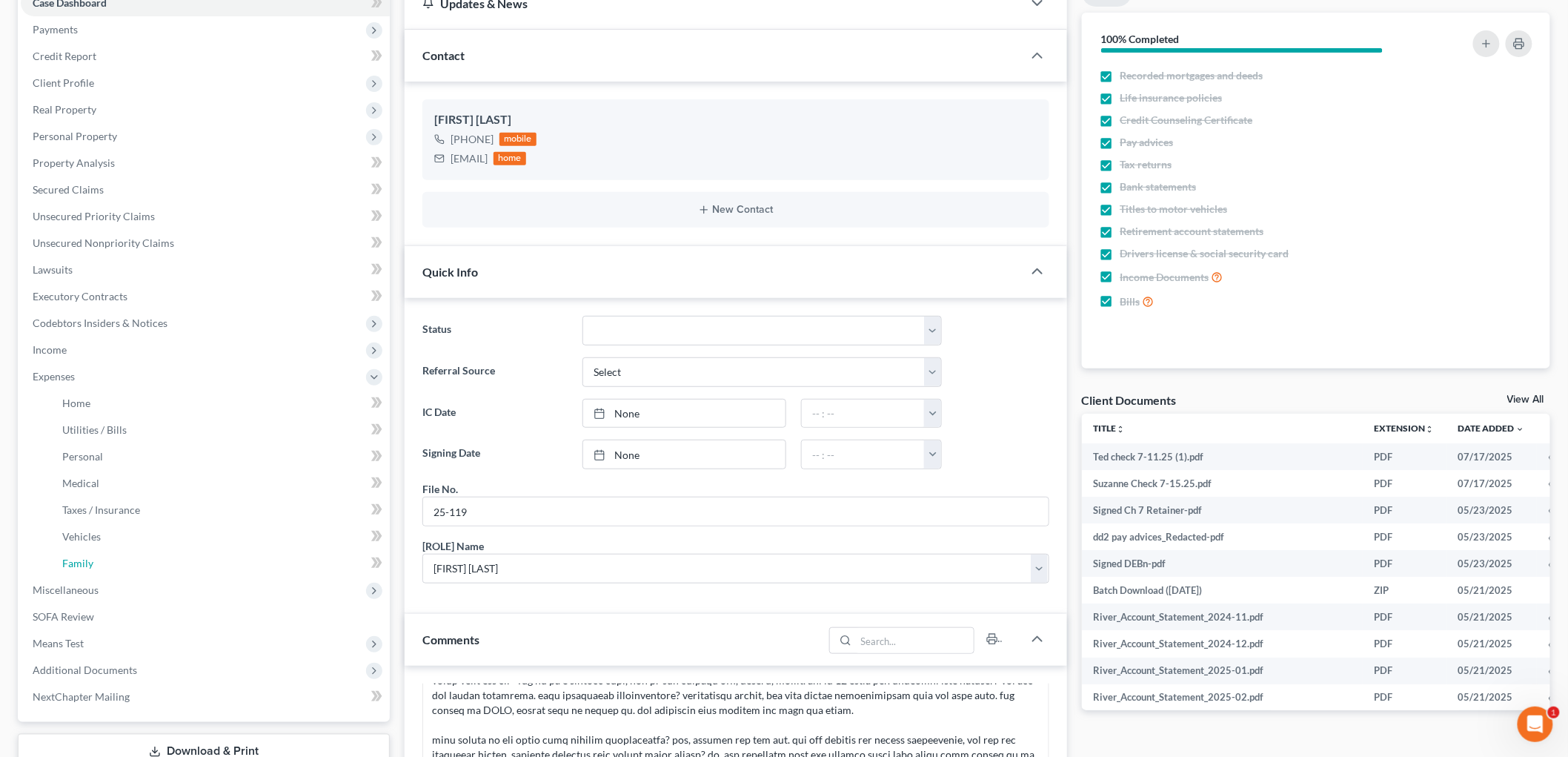 click on "Family" at bounding box center (78, 563) 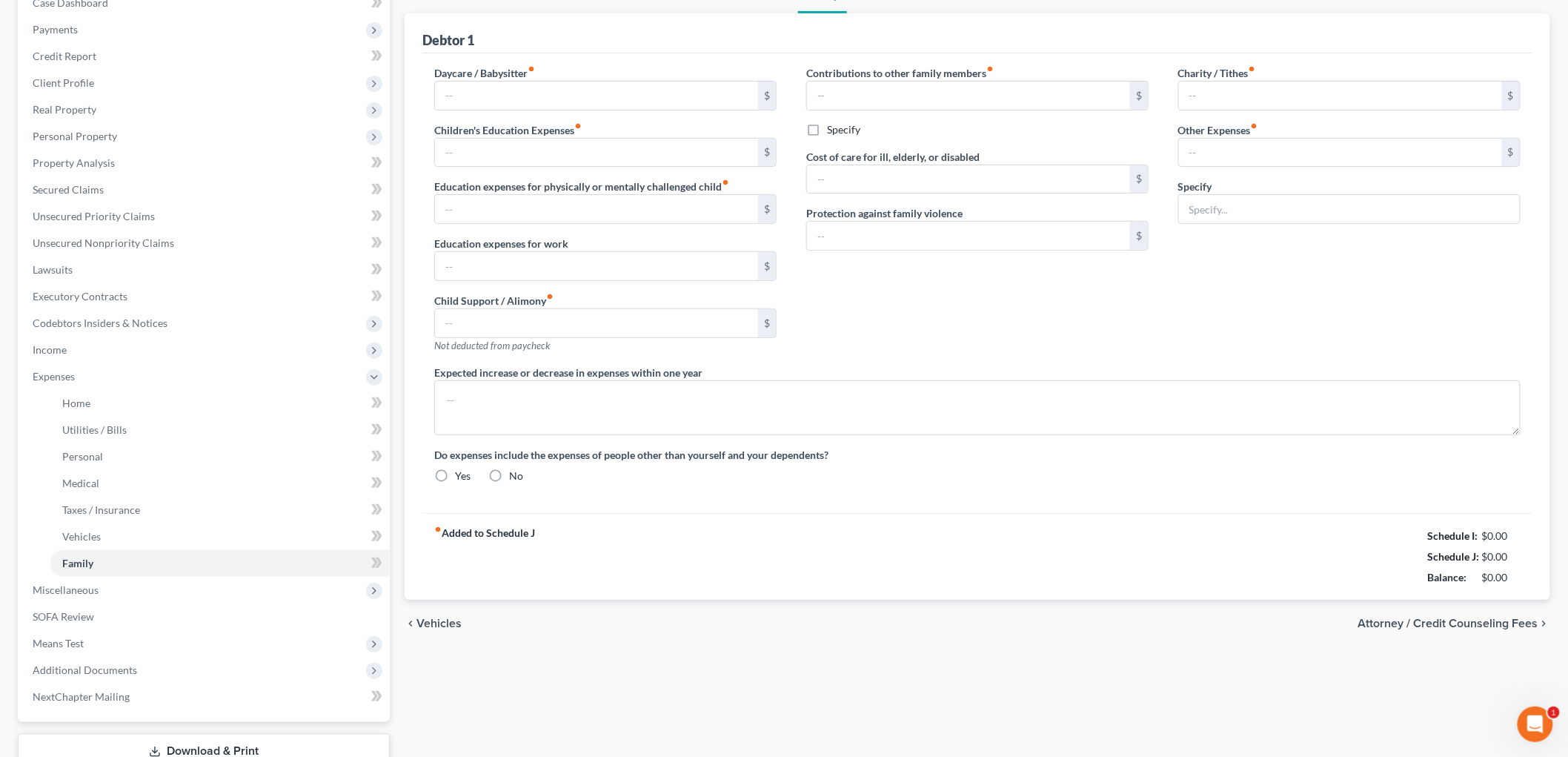 scroll, scrollTop: 10, scrollLeft: 0, axis: vertical 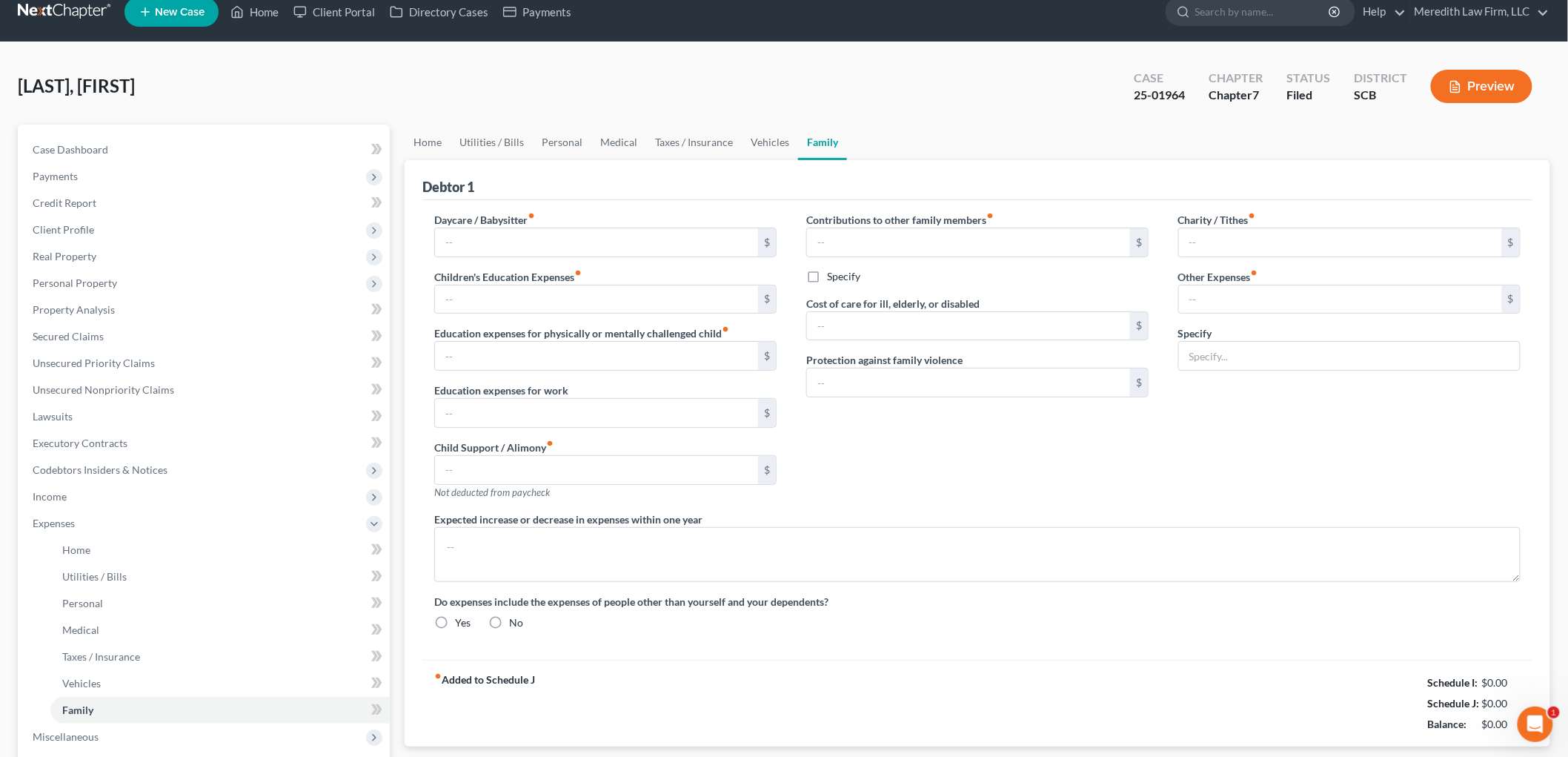 type on "0.00" 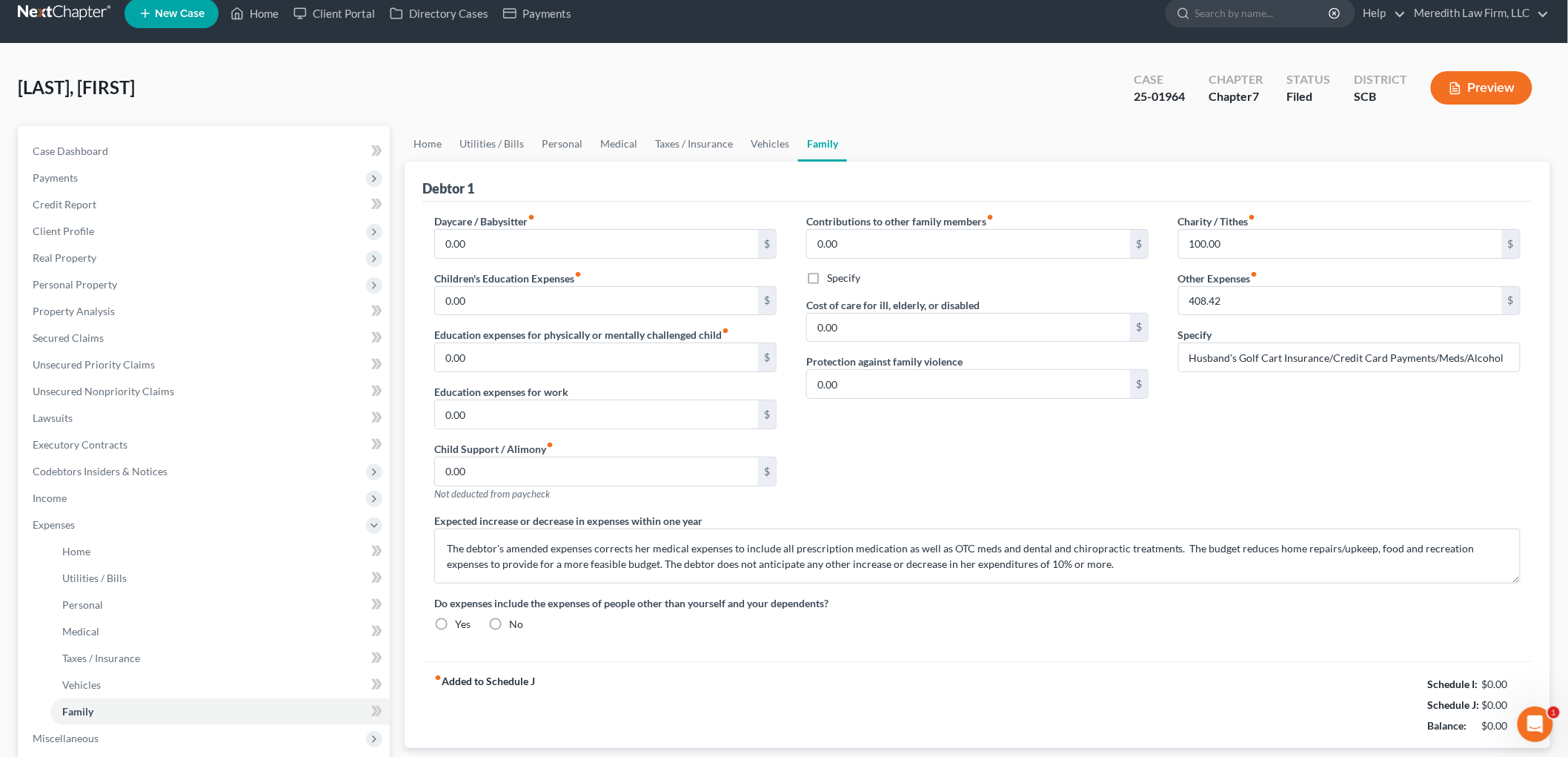 radio on "true" 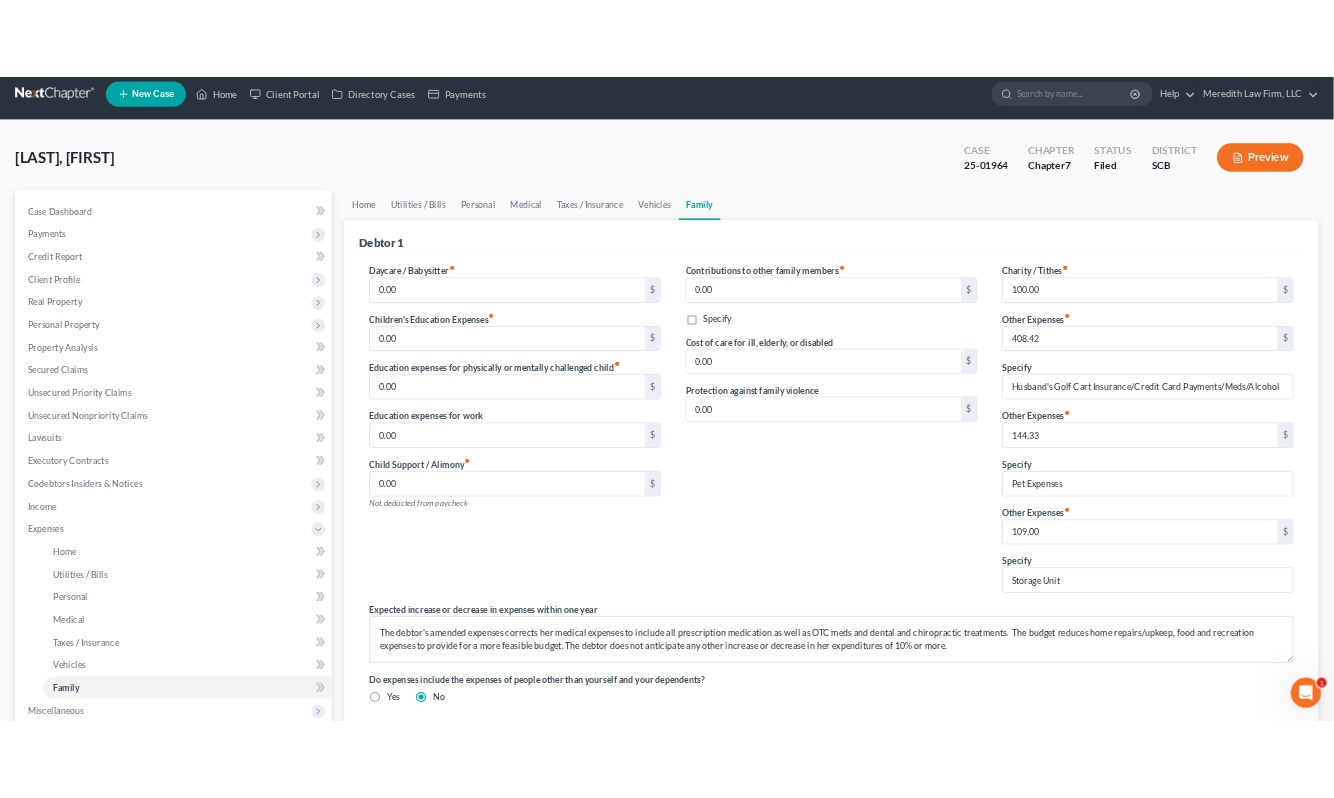 scroll, scrollTop: 0, scrollLeft: 0, axis: both 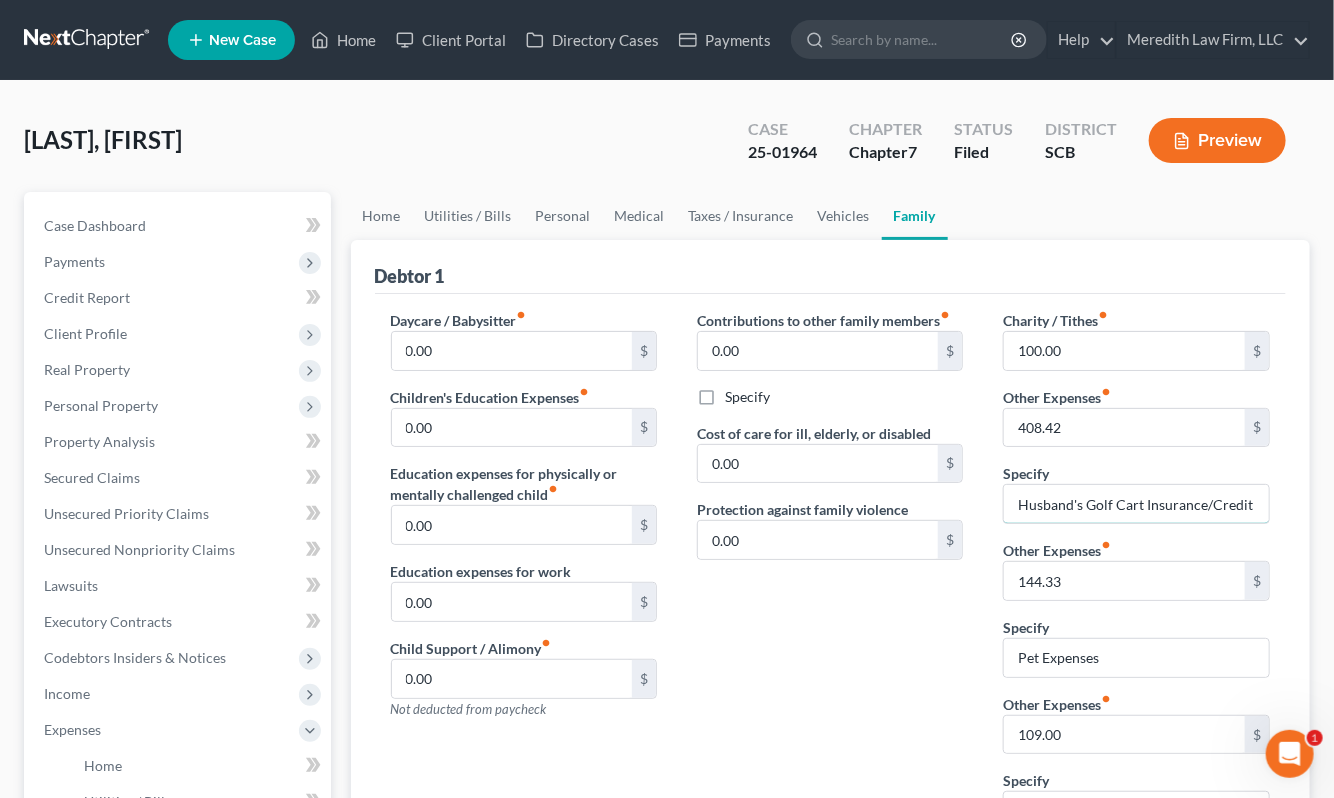 drag, startPoint x: 1172, startPoint y: 510, endPoint x: 1182, endPoint y: 503, distance: 12.206555 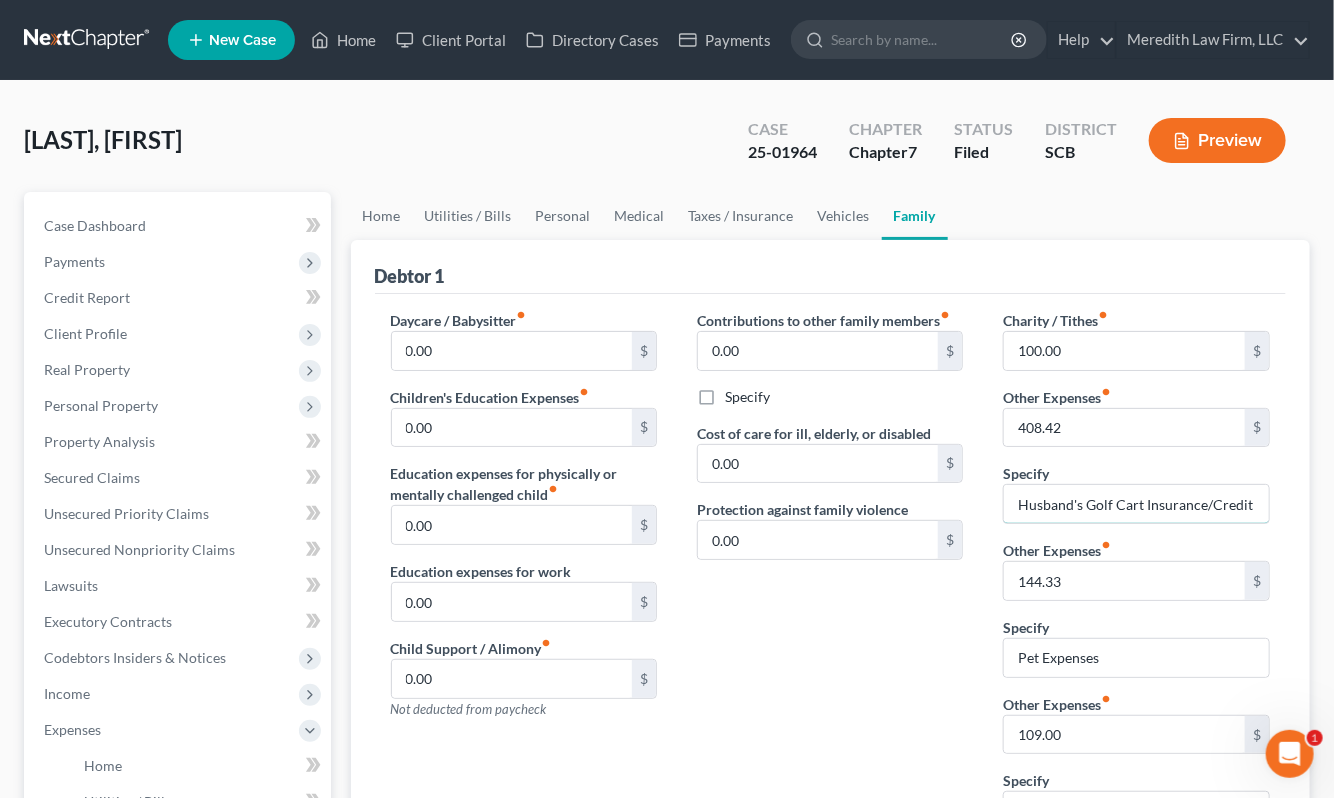 click on "Husband's Golf Cart Insurance/Credit Card Payments/Meds/Alcohol" at bounding box center (1136, 504) 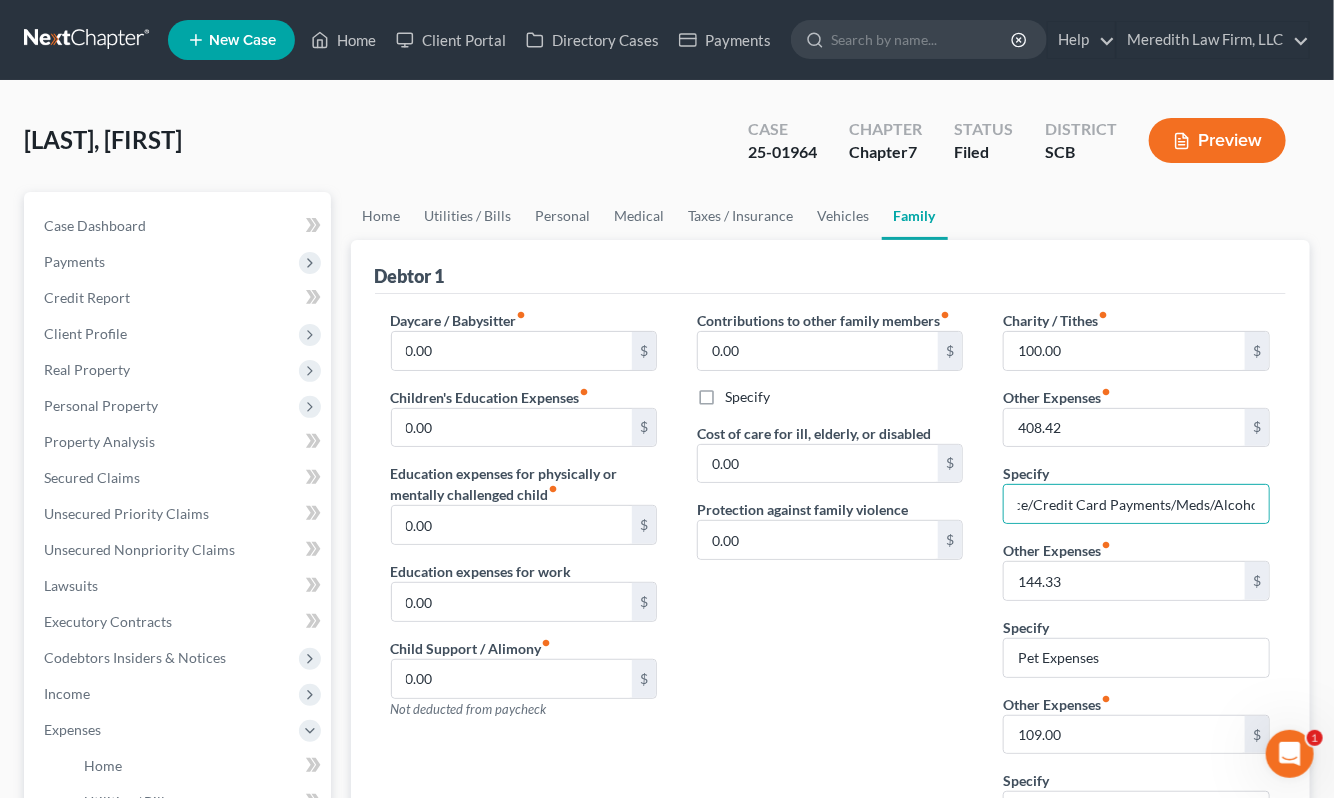 scroll, scrollTop: 0, scrollLeft: 0, axis: both 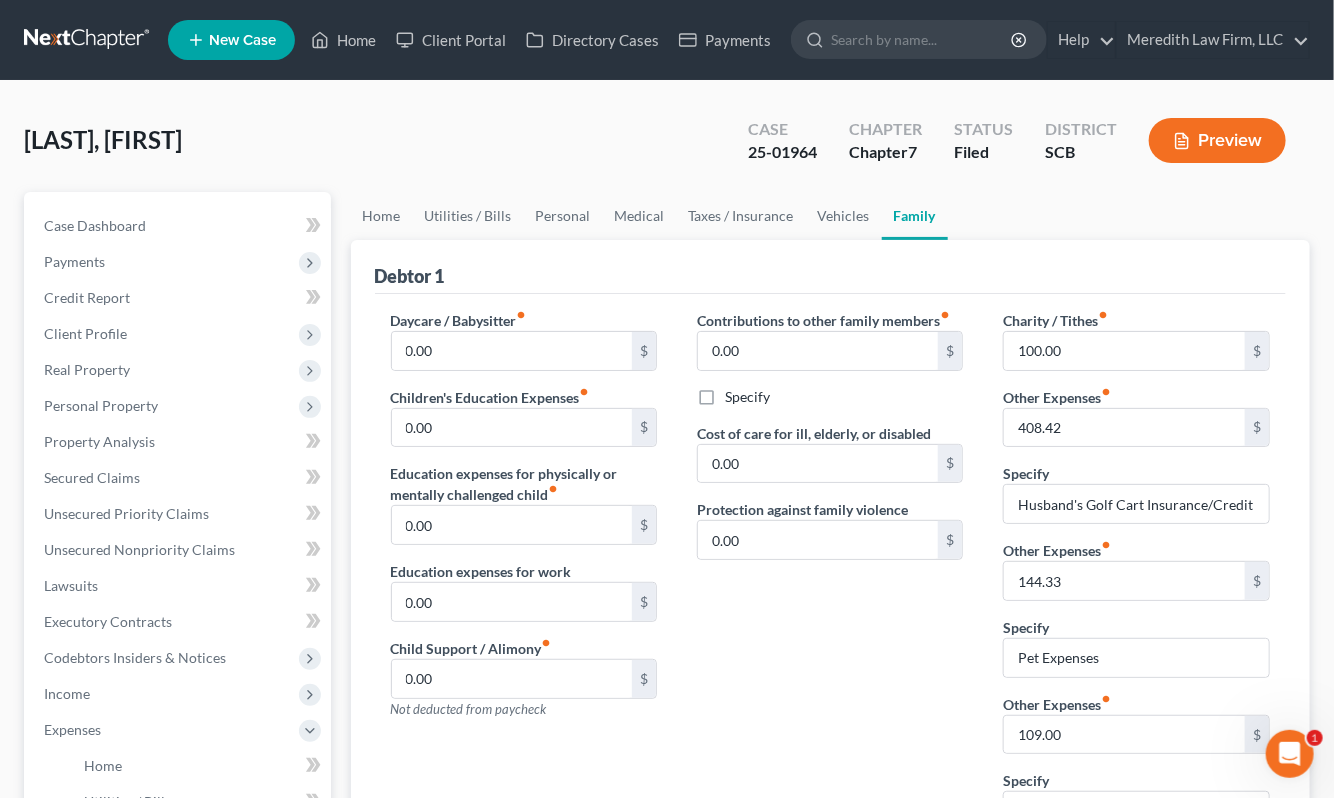 click at bounding box center (88, 40) 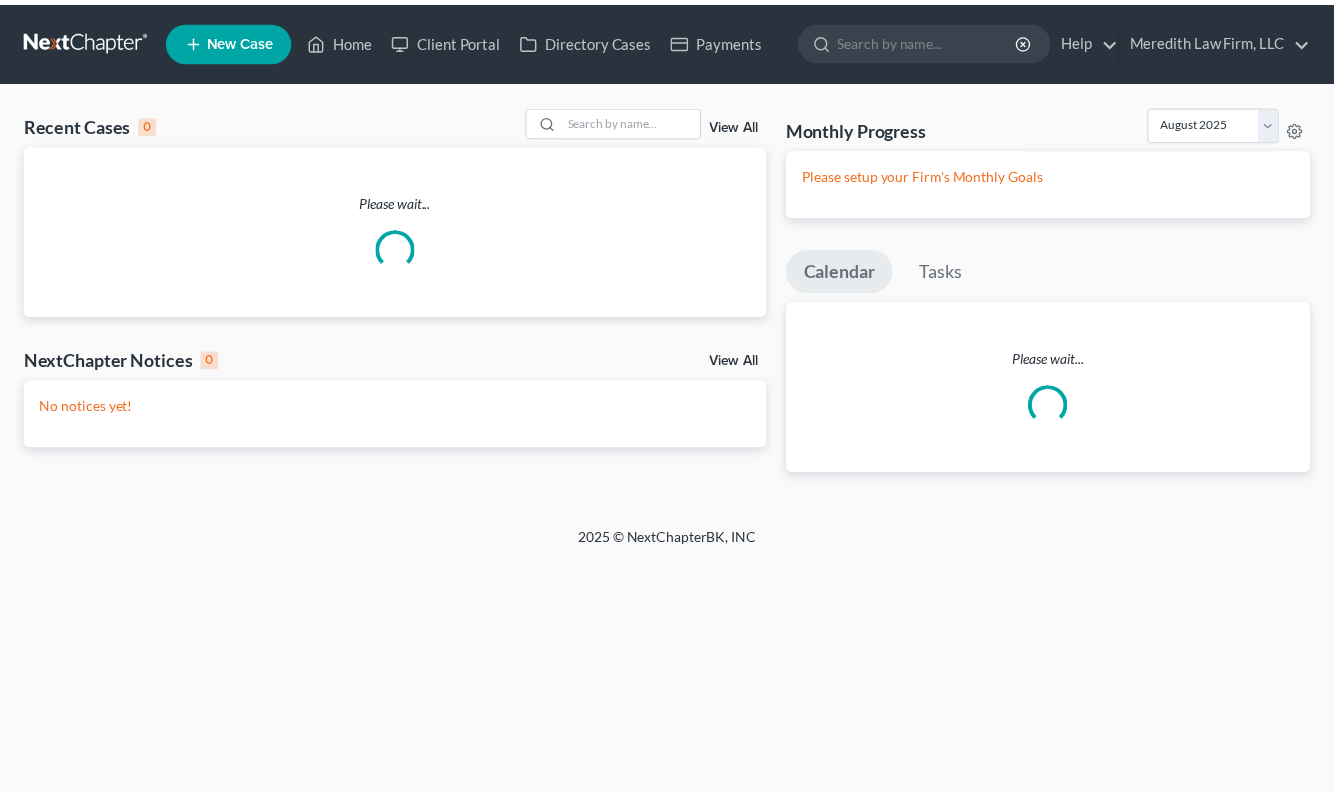scroll, scrollTop: 0, scrollLeft: 0, axis: both 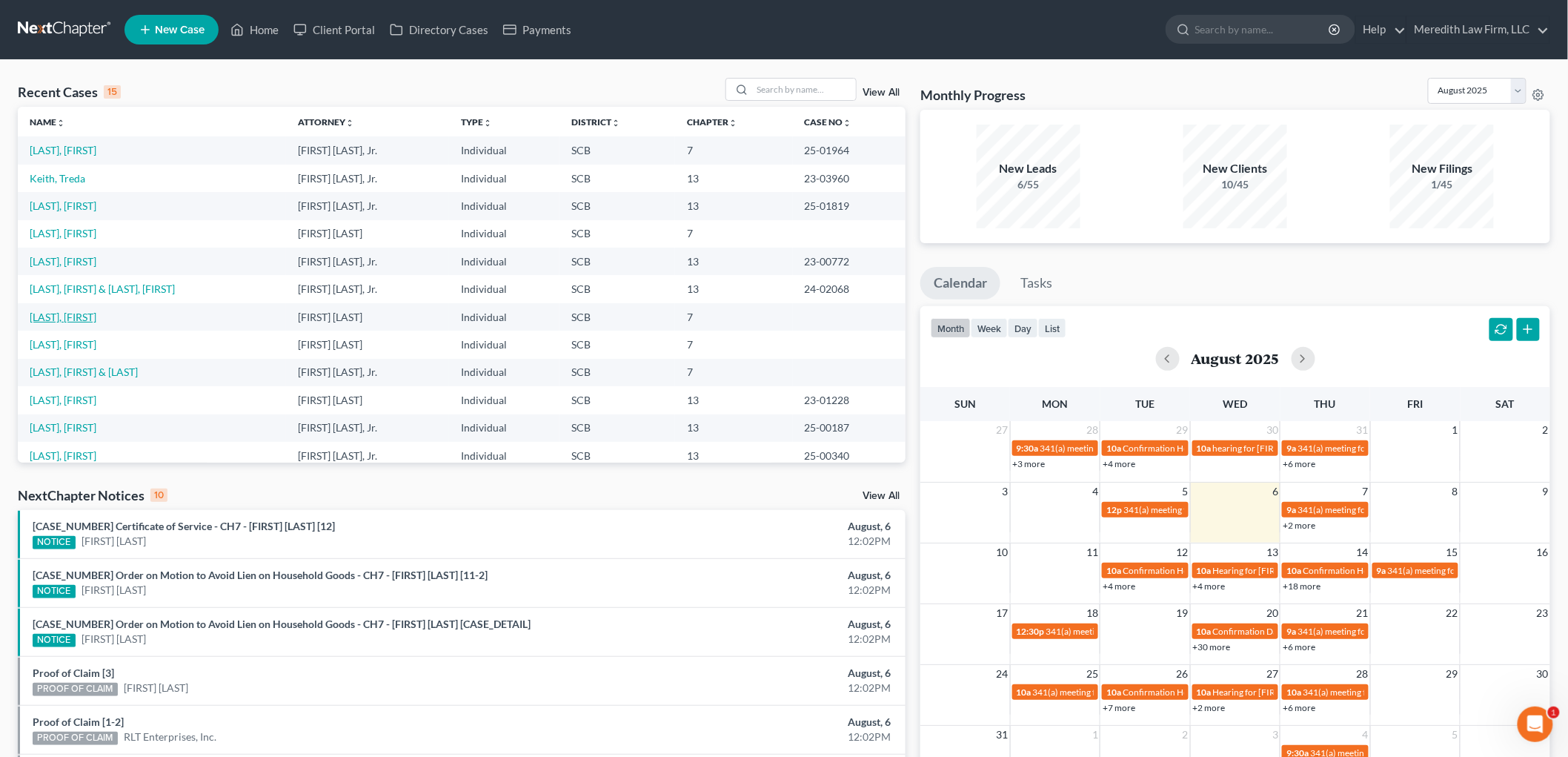 click on "[LAST], [FIRST]" at bounding box center (63, 317) 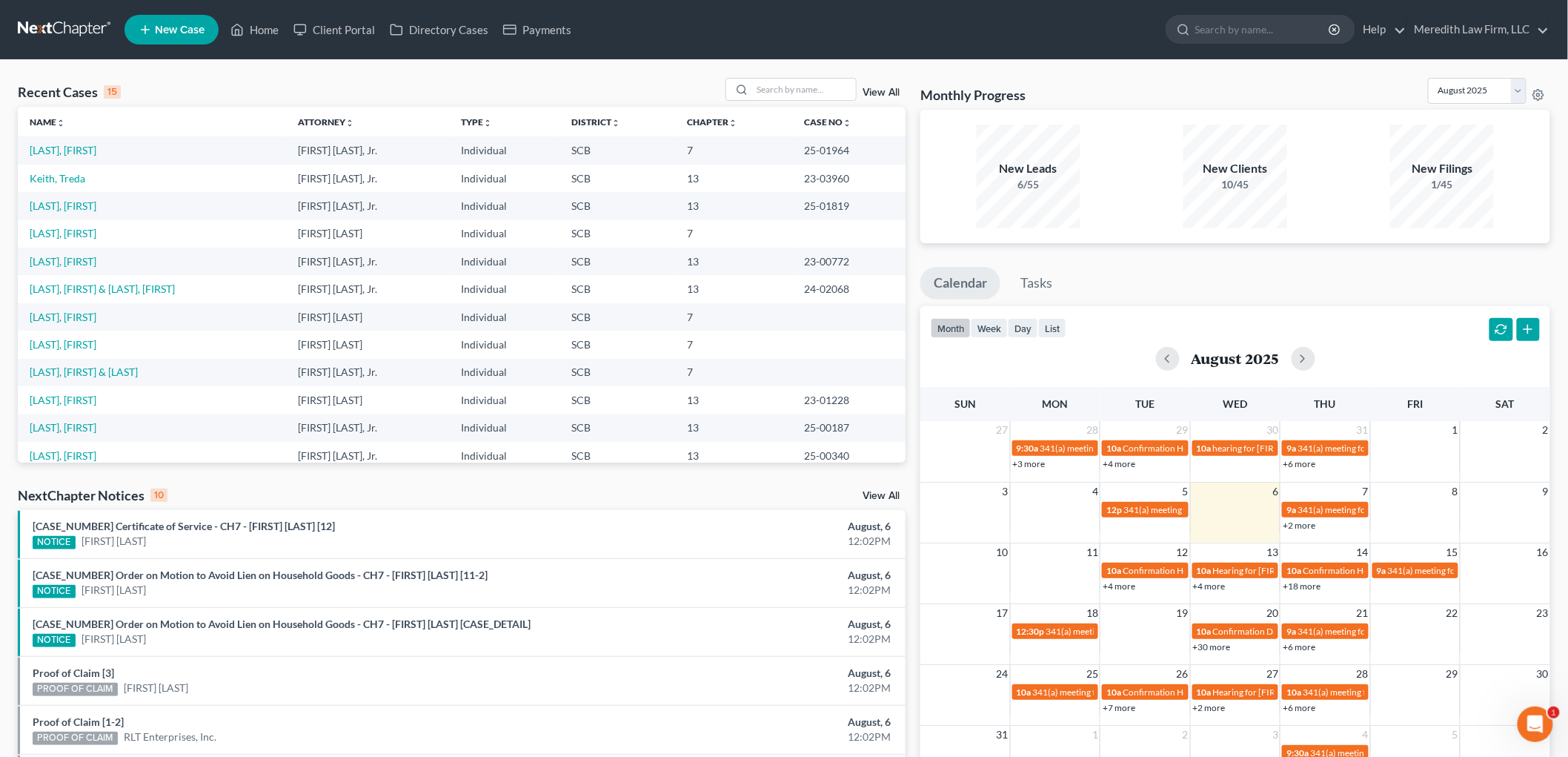 select on "4" 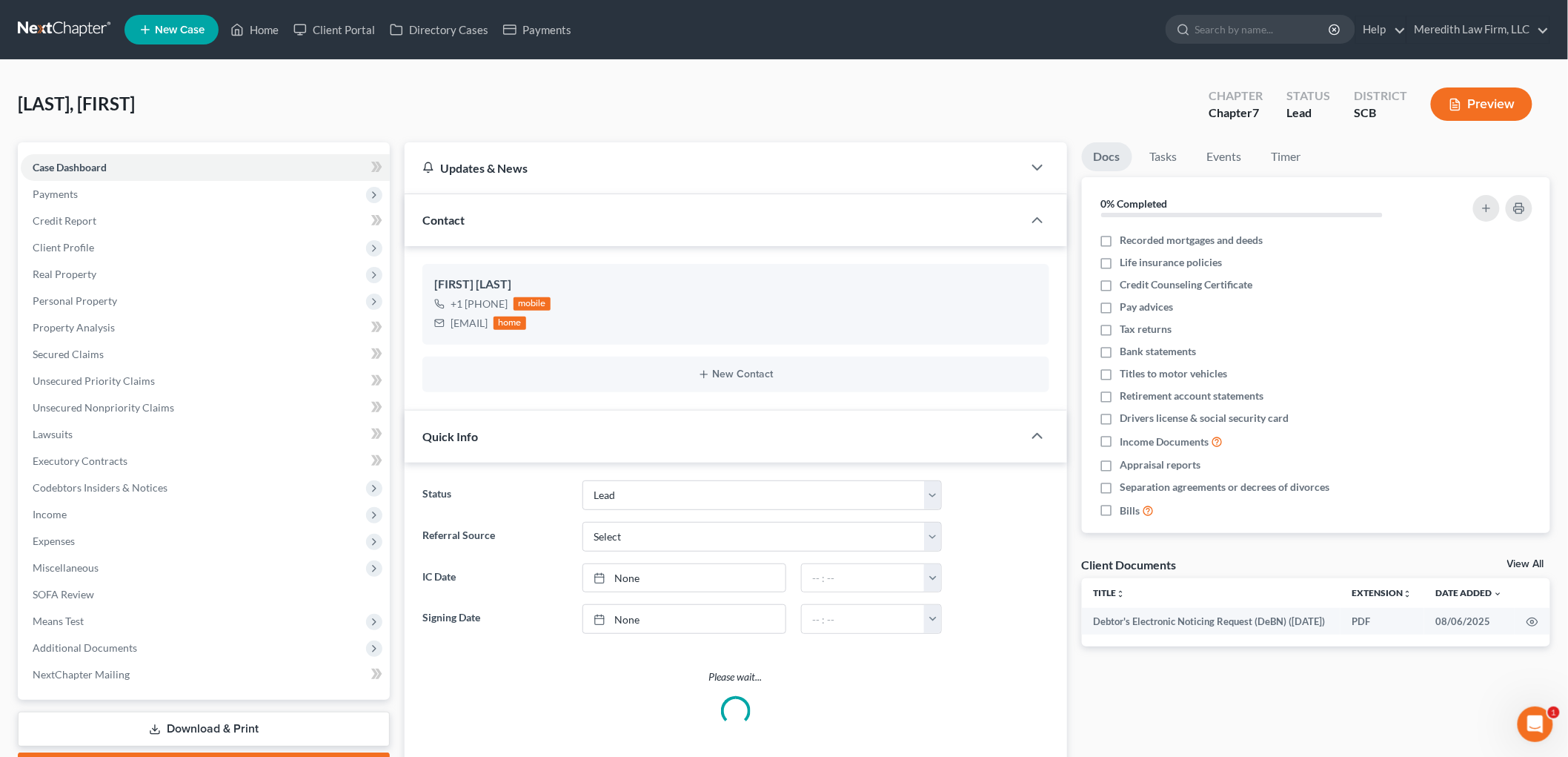 select on "2" 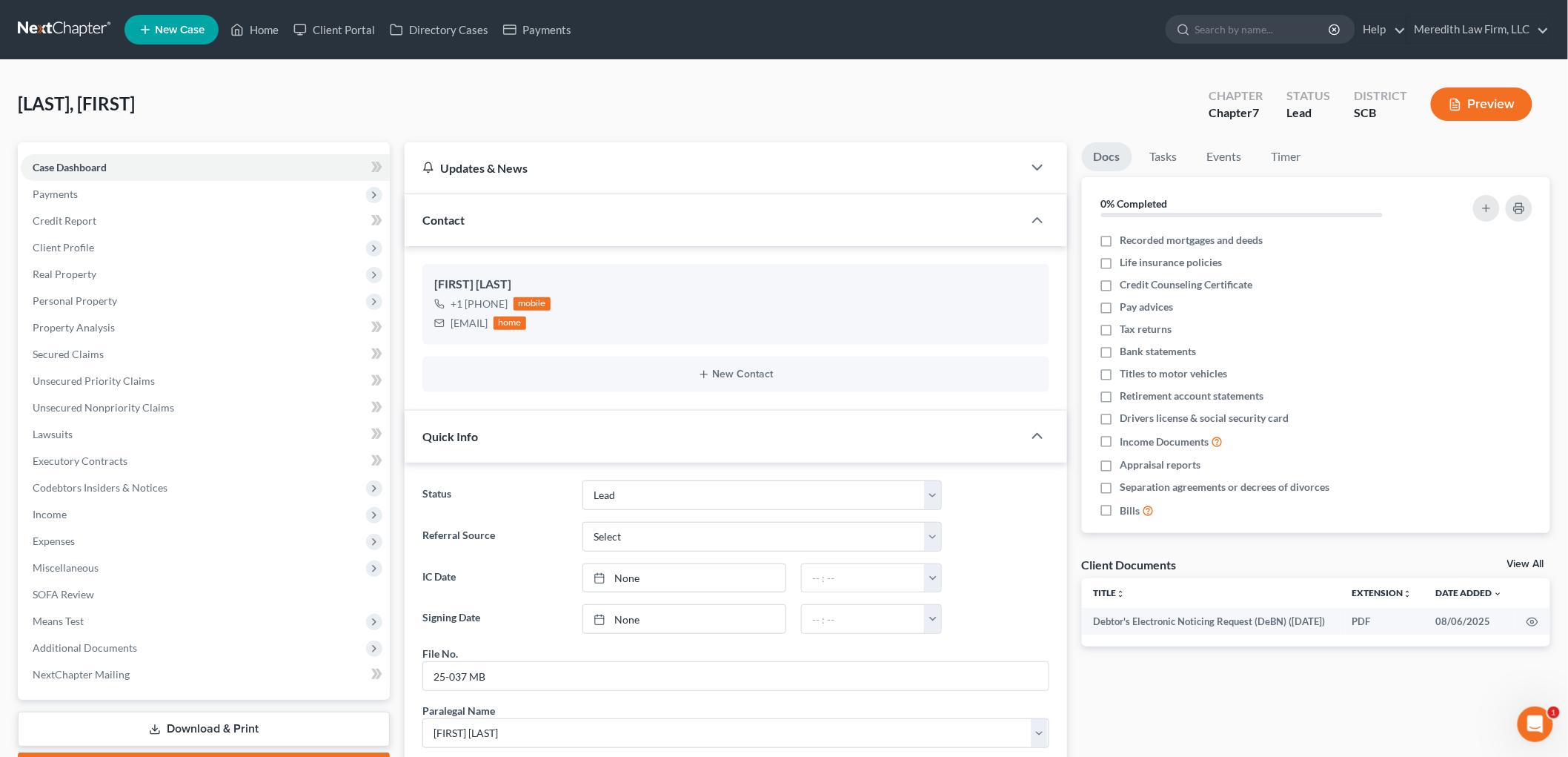 click on "Personal Property" at bounding box center [205, 301] 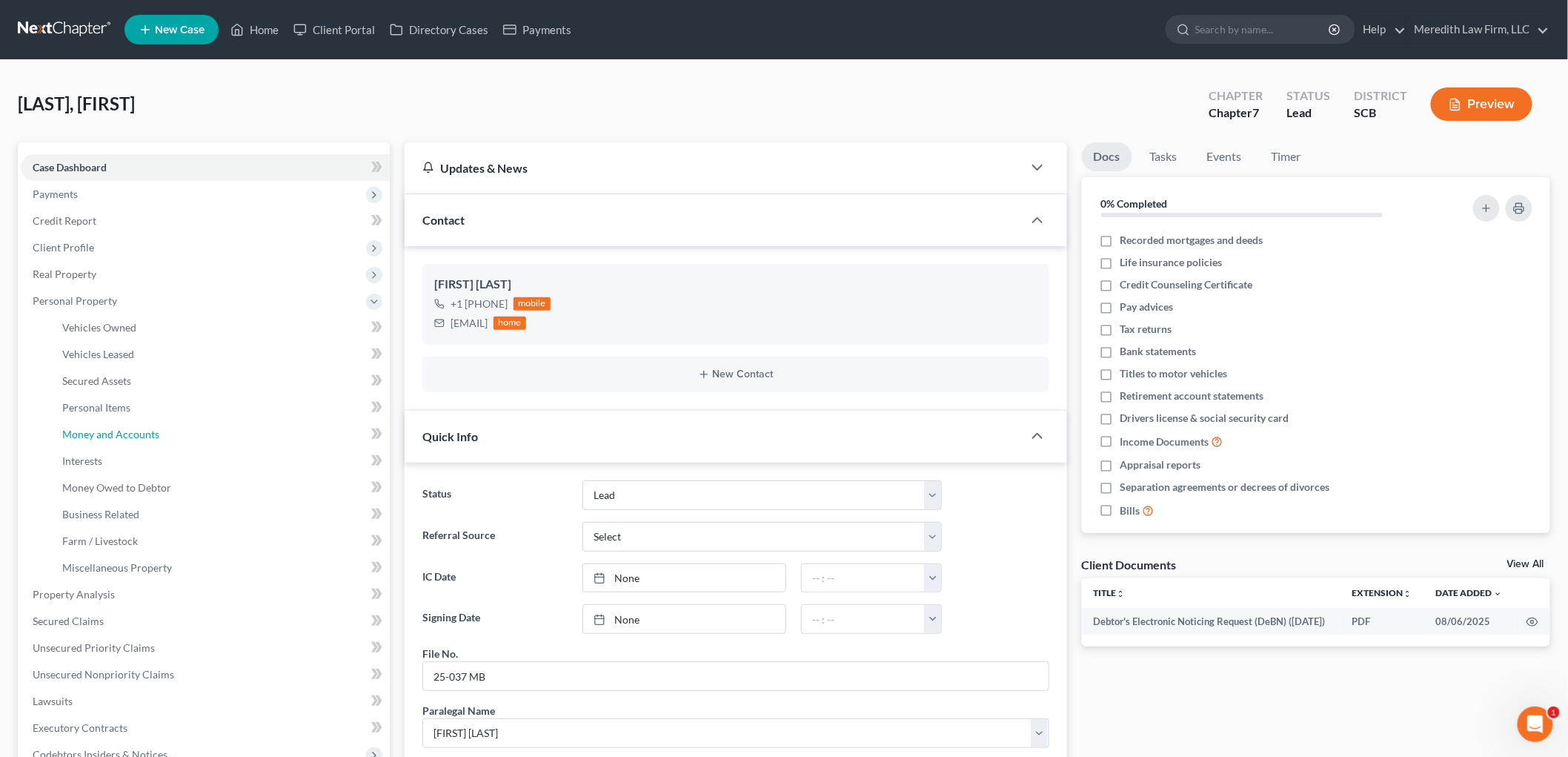 click on "Money and Accounts" at bounding box center [110, 434] 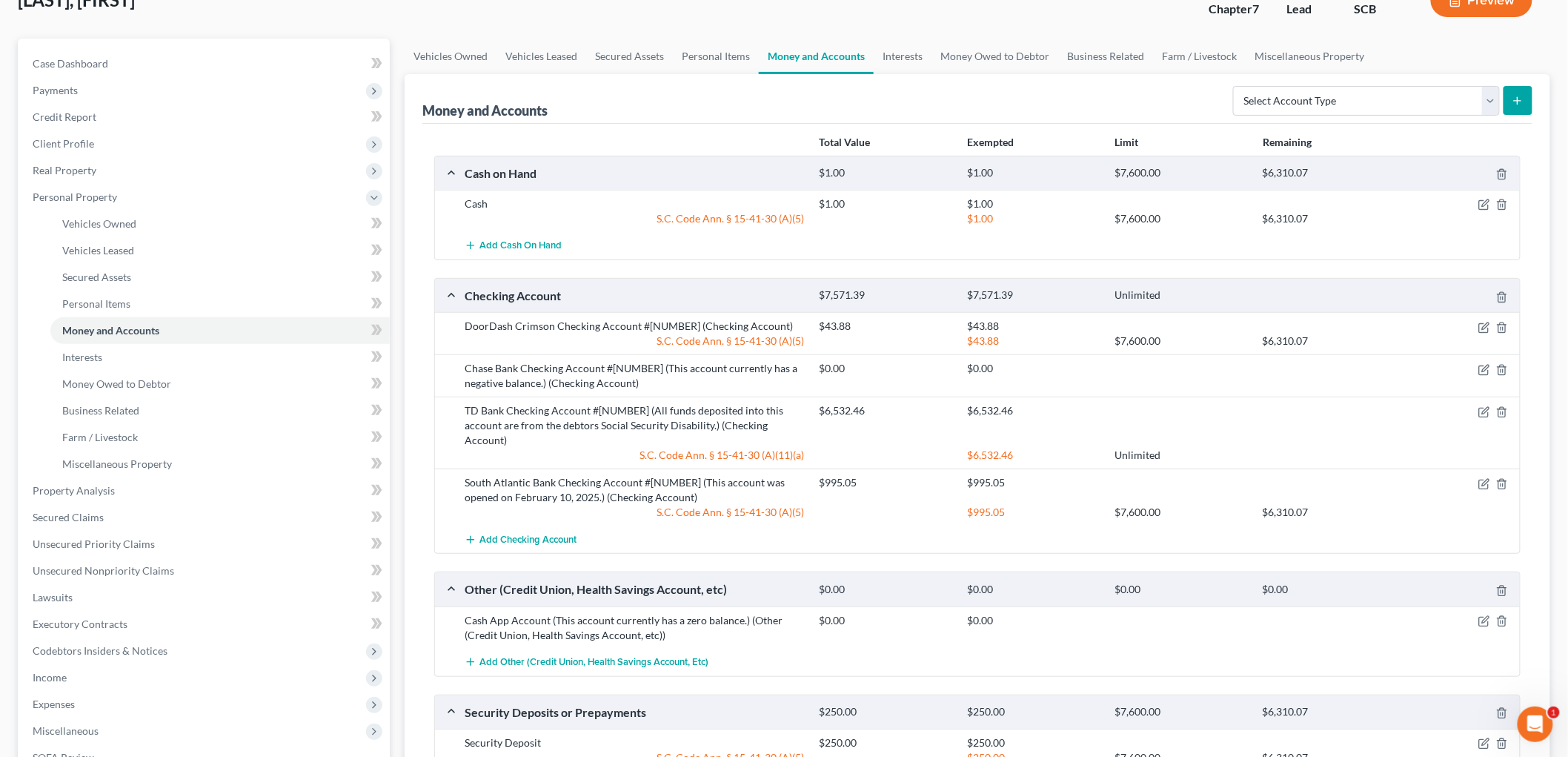 scroll, scrollTop: 0, scrollLeft: 0, axis: both 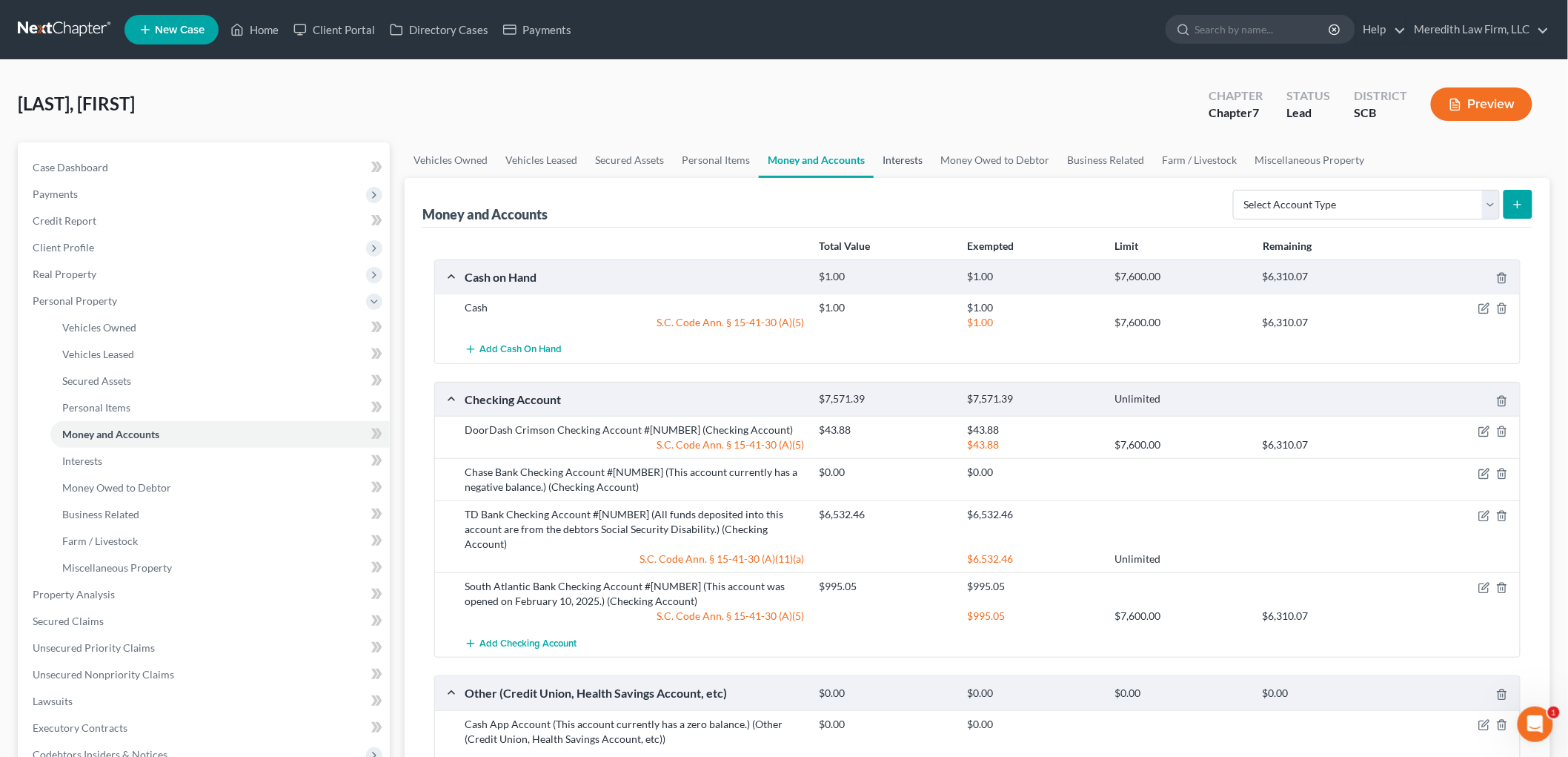click on "Interests" at bounding box center (903, 160) 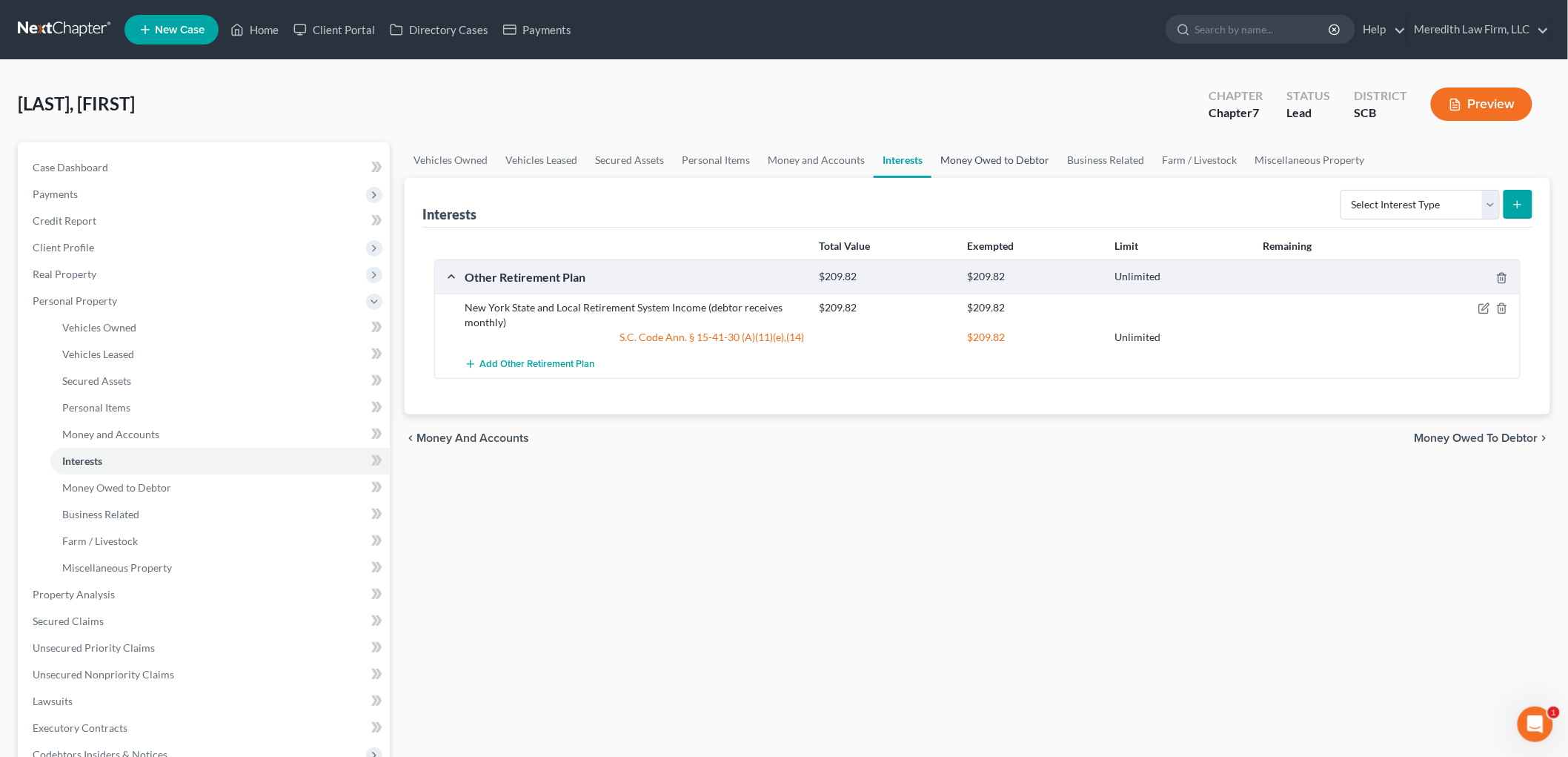 click on "Money Owed to Debtor" at bounding box center [994, 160] 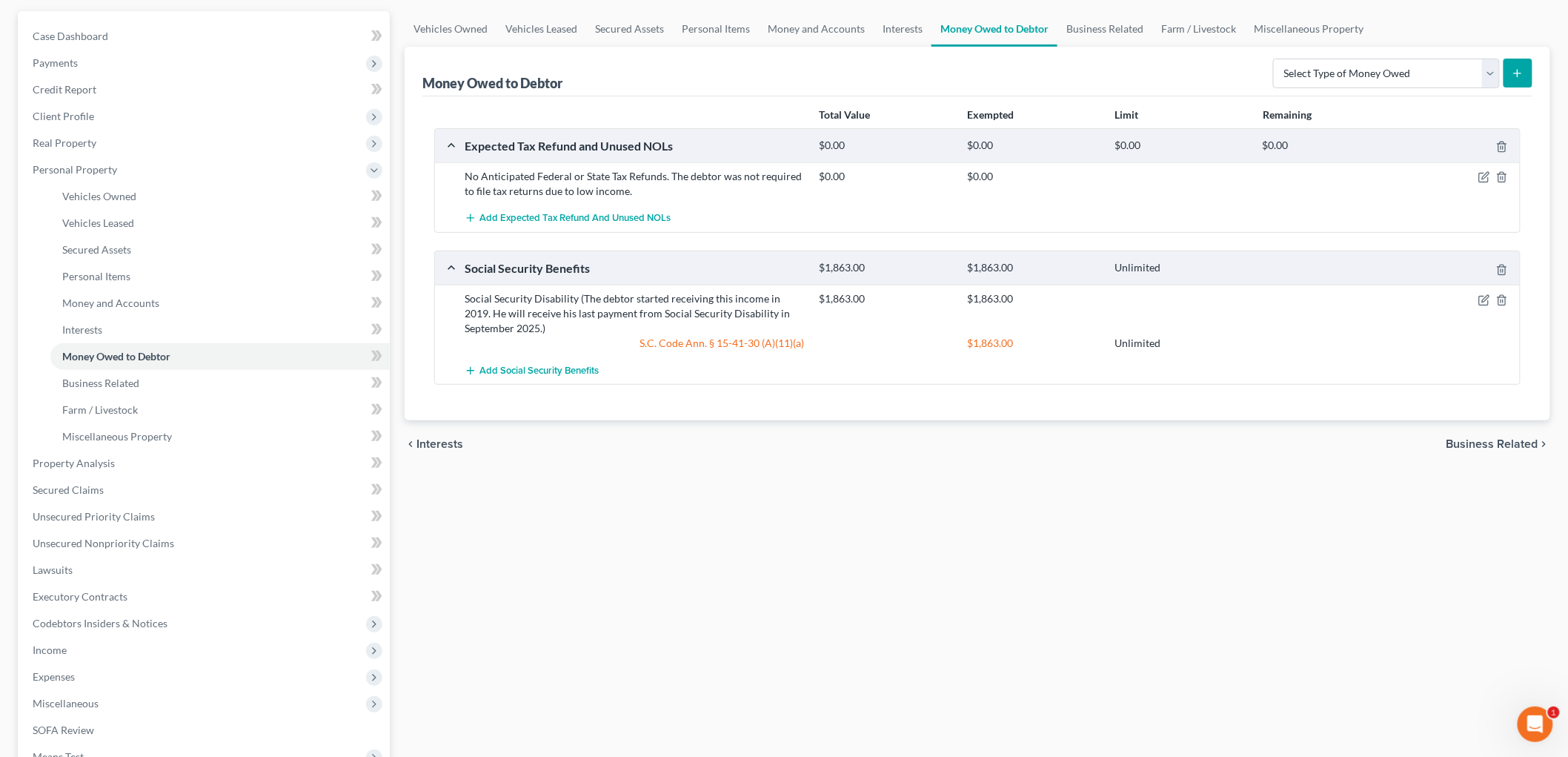 scroll, scrollTop: 329, scrollLeft: 0, axis: vertical 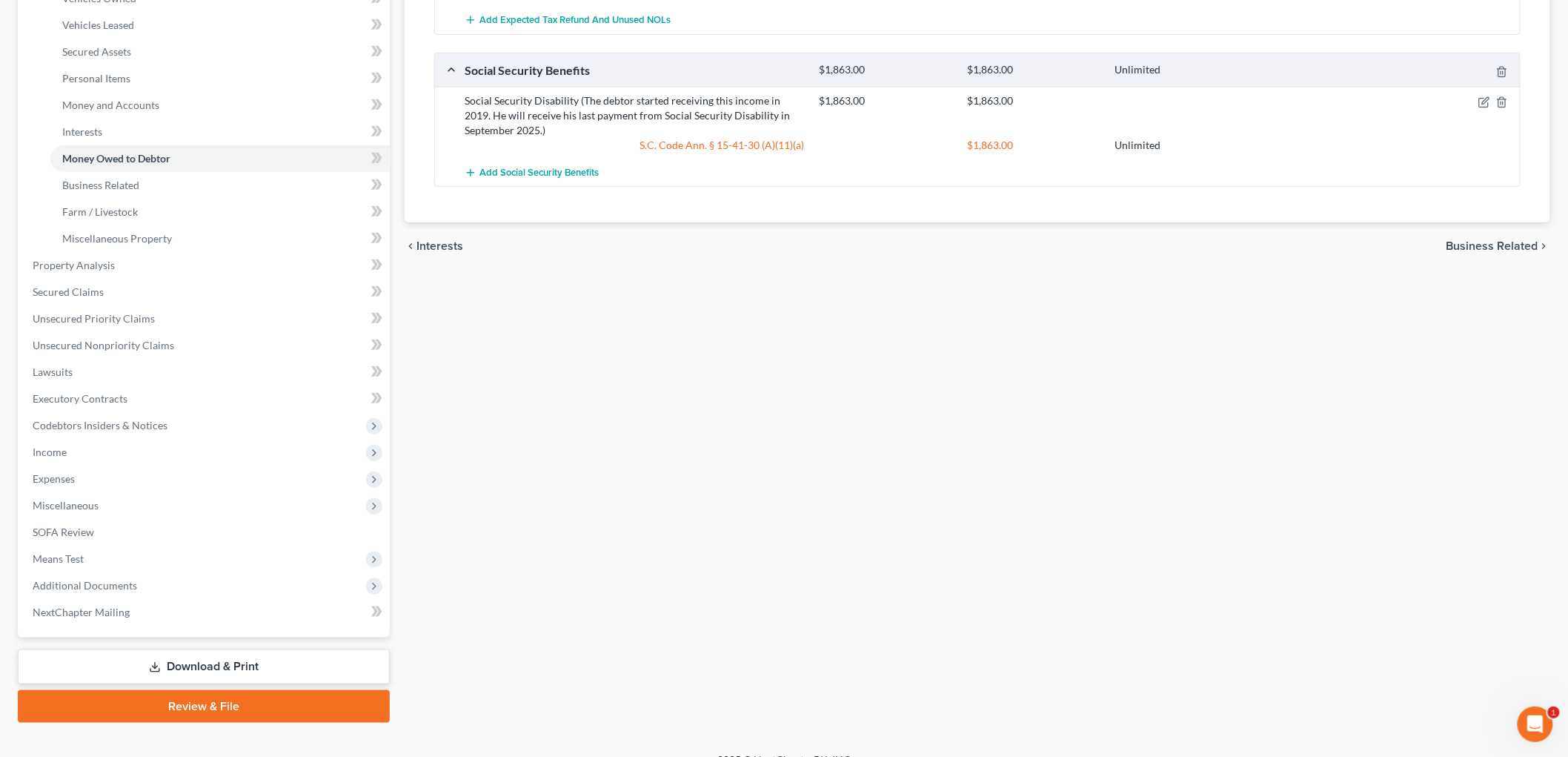 click on "Income" at bounding box center [50, 452] 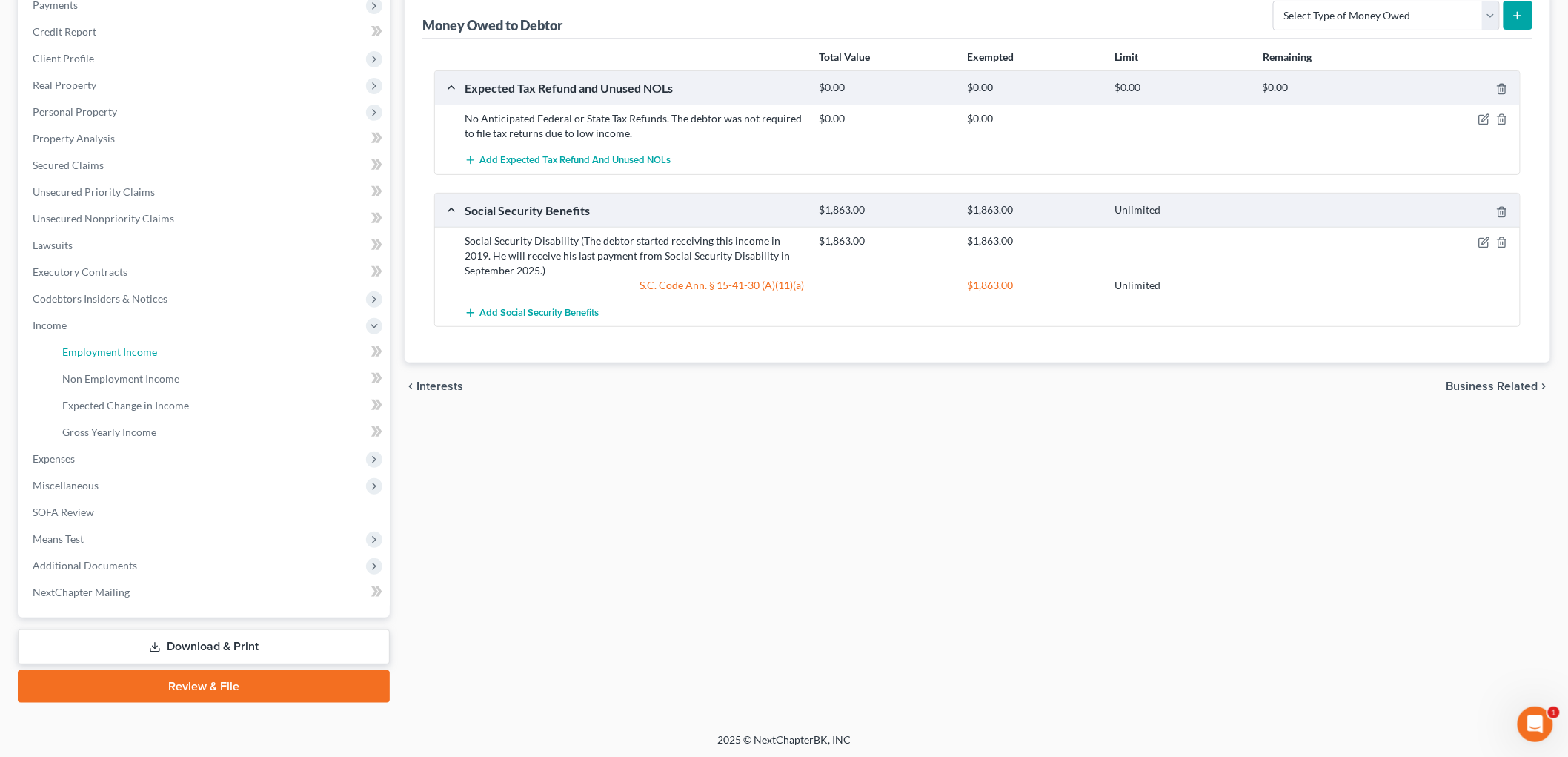 click on "Employment Income" at bounding box center [220, 352] 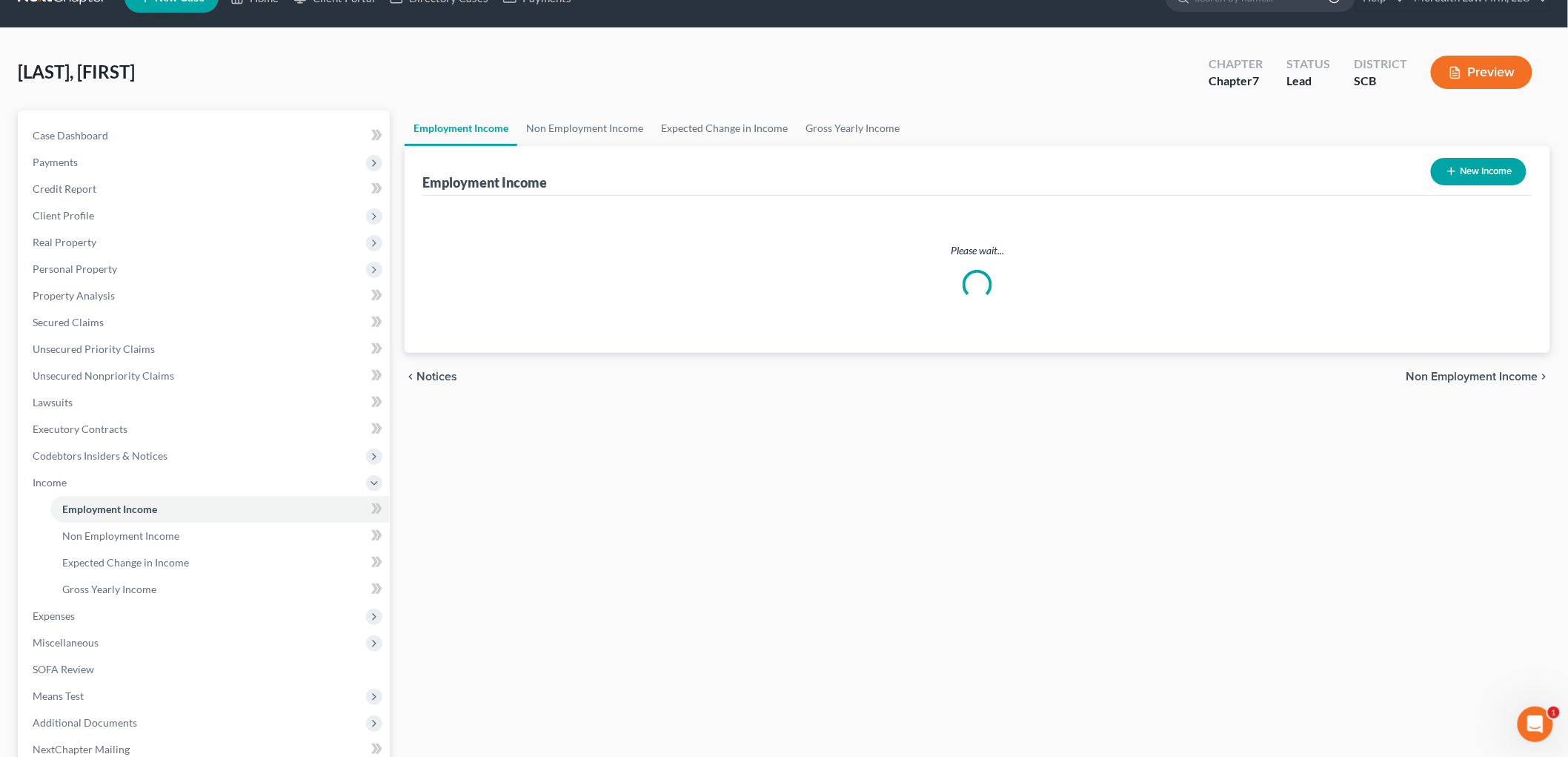 scroll, scrollTop: 0, scrollLeft: 0, axis: both 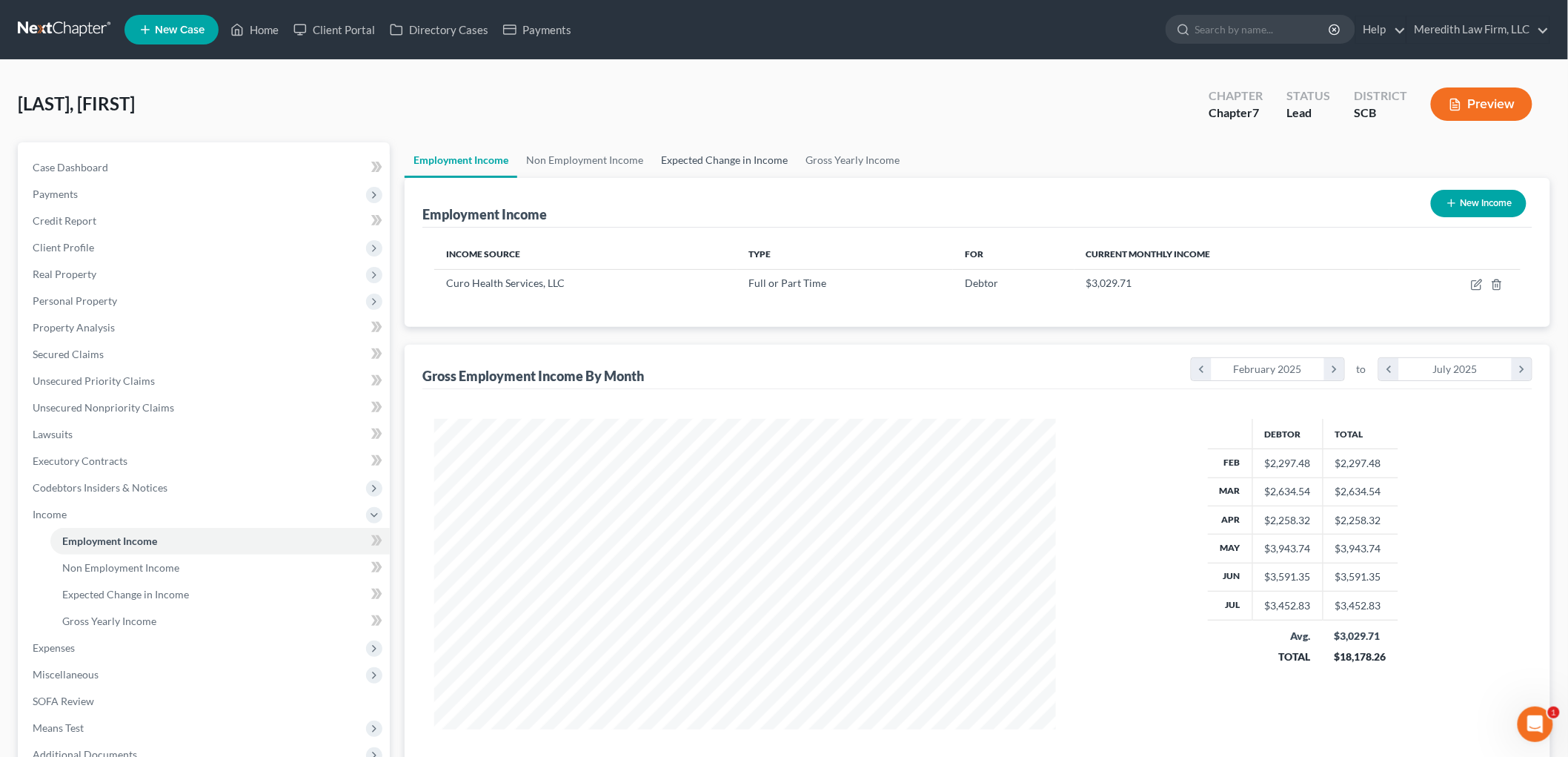 click on "Expected Change in Income" at bounding box center (724, 160) 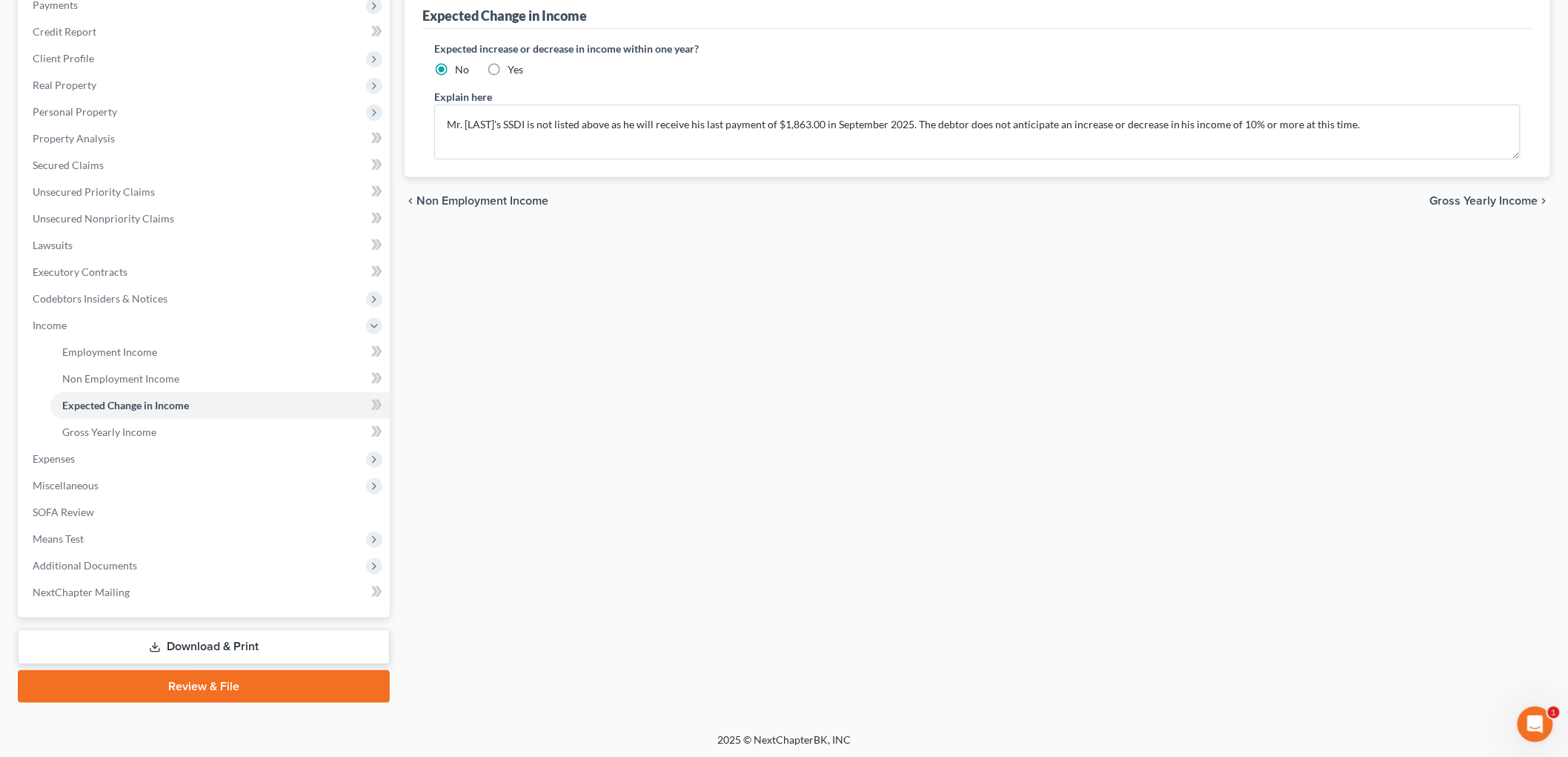 scroll, scrollTop: 0, scrollLeft: 0, axis: both 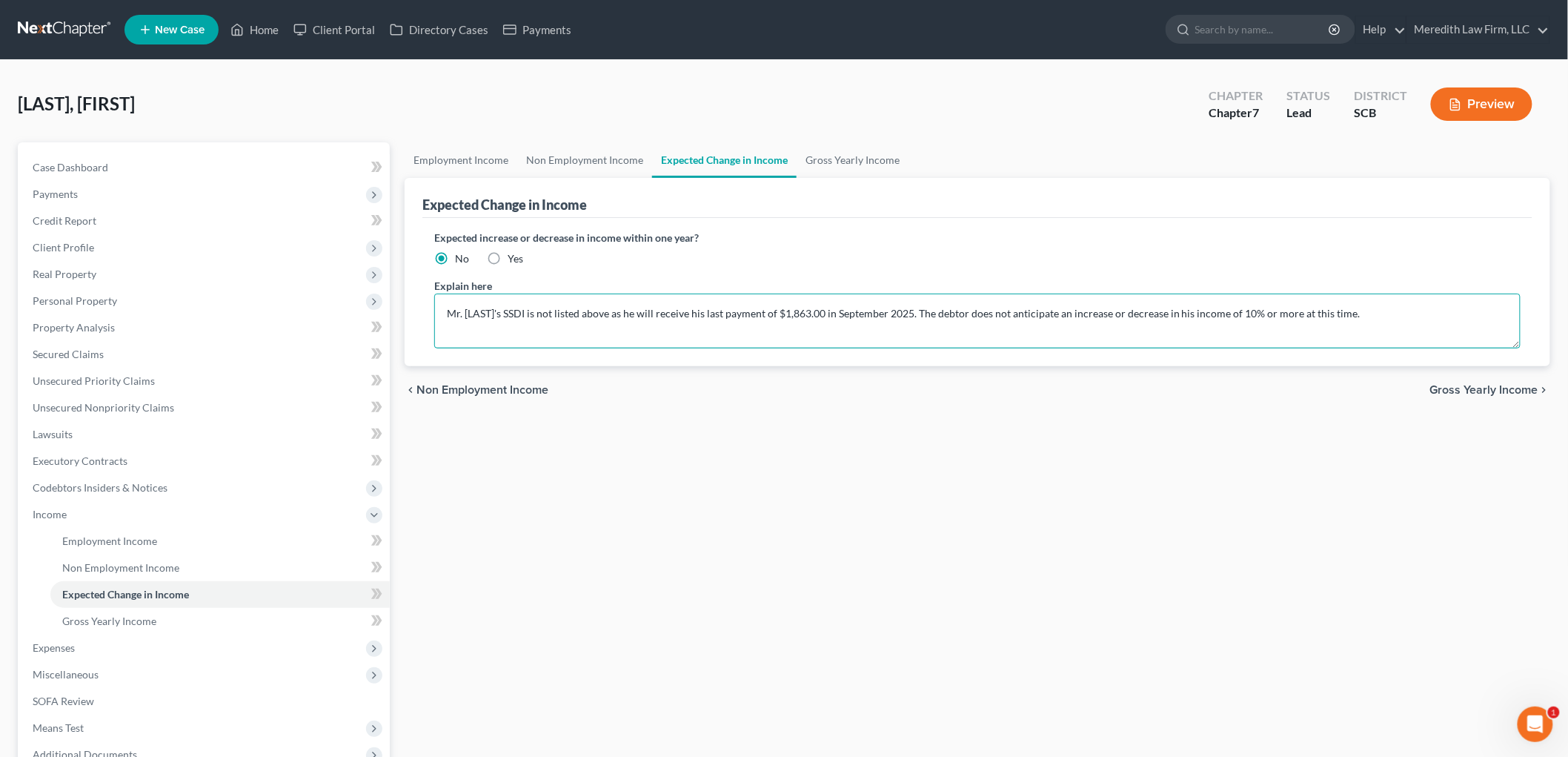 drag, startPoint x: 648, startPoint y: 312, endPoint x: 671, endPoint y: 310, distance: 23.086793 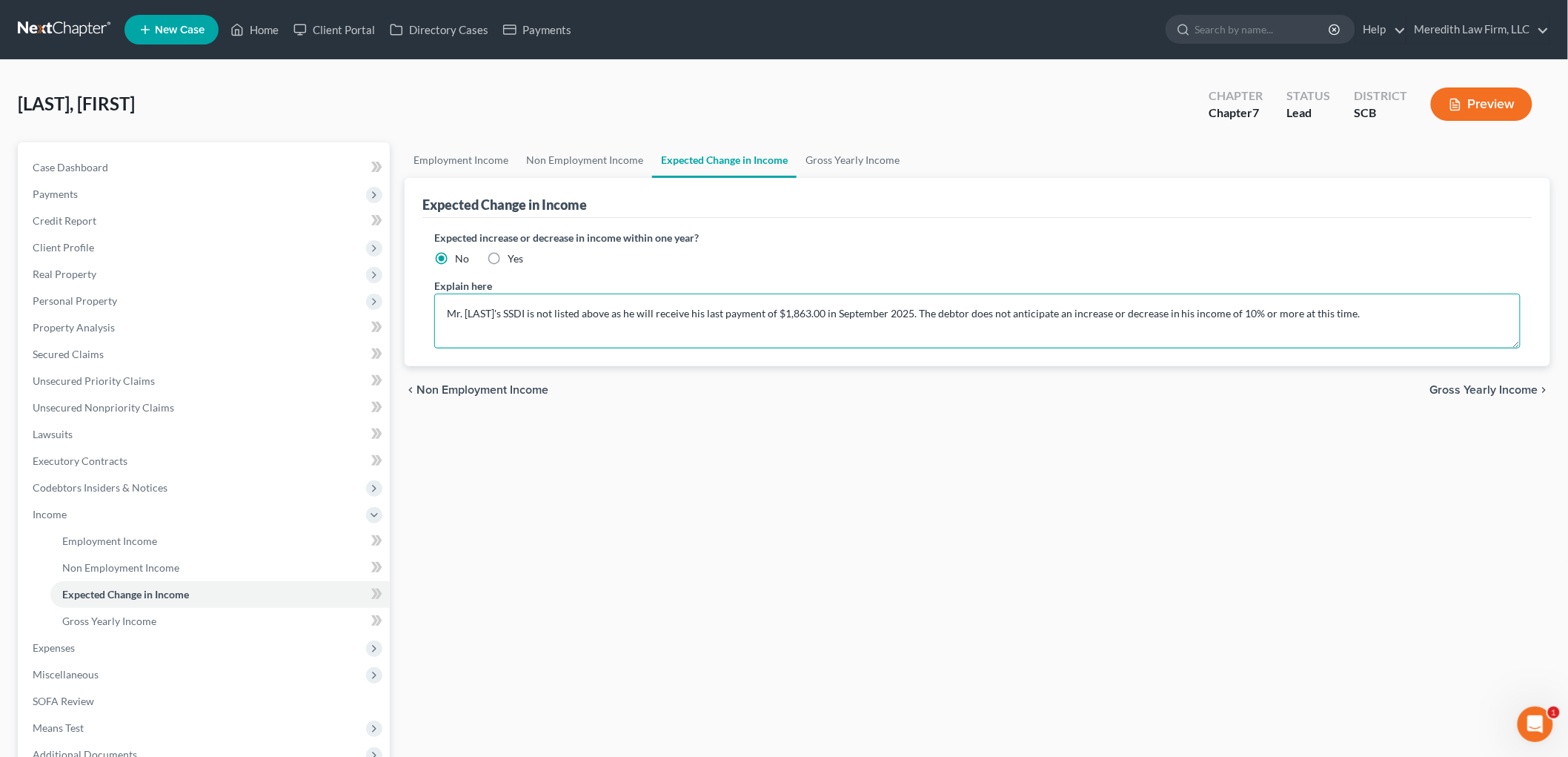 click on "Mr. McSharar's SSDI is not listed above as he will receive his last payment of $1,863.00 in September 2025.  The debtor does not anticipate an increase or decrease in his income of 10% or more at this time." at bounding box center [977, 321] 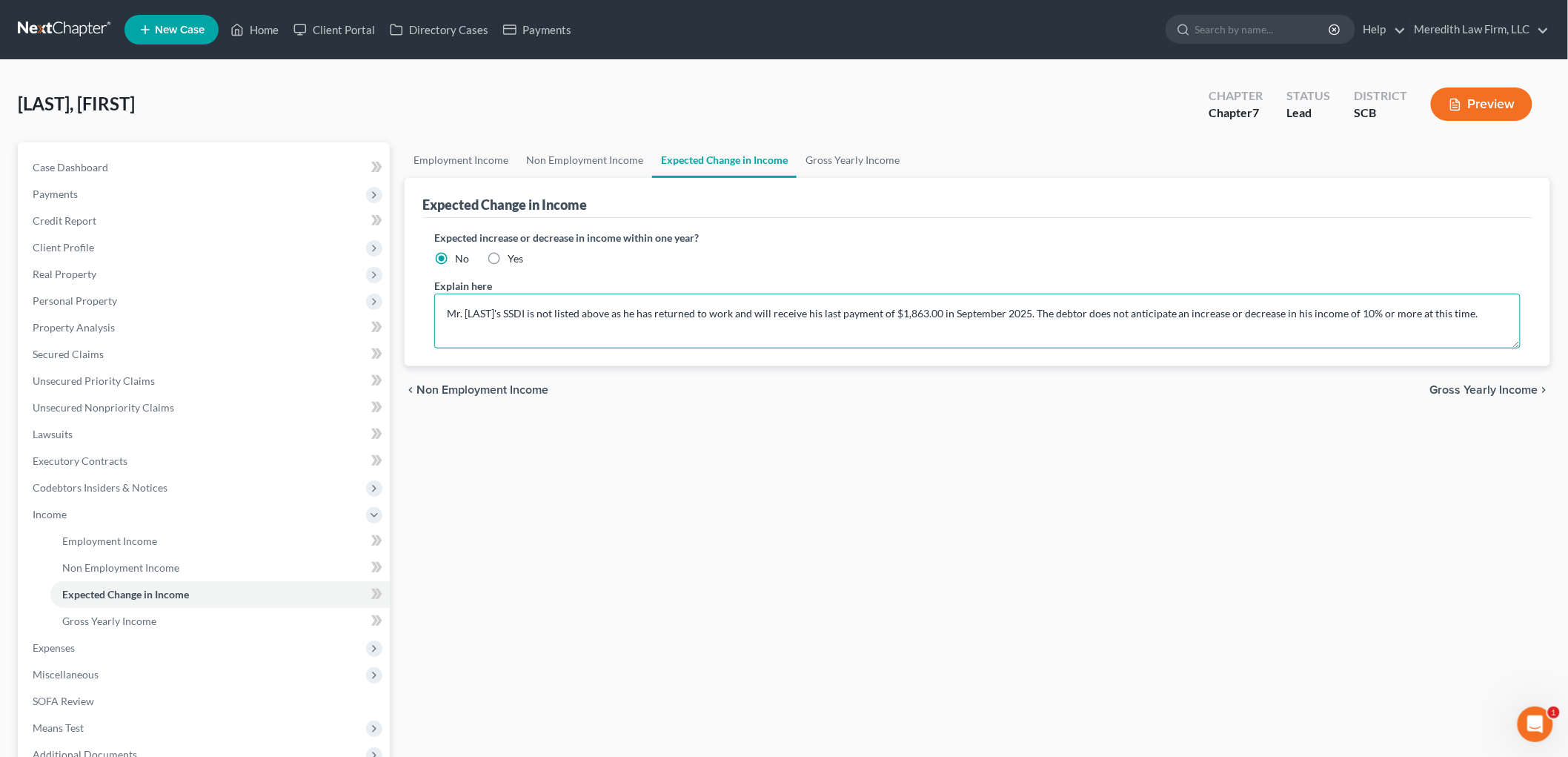type on "Mr. McSharar's SSDI is not listed above as he has returned to work and will receive his last payment of $1,863.00 in September 2025.  The debtor does not anticipate an increase or decrease in his income of 10% or more at this time." 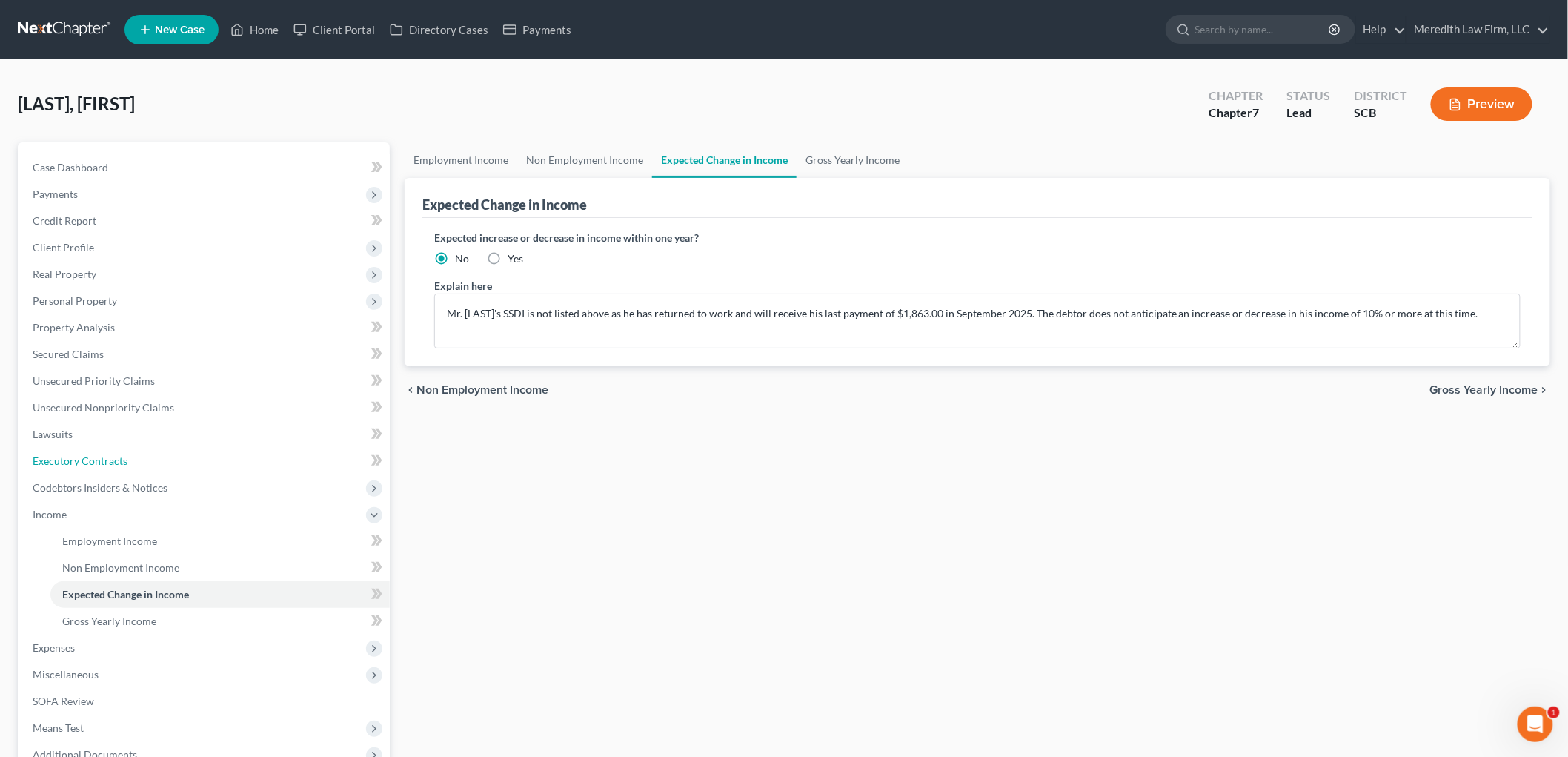 click on "Executory Contracts" at bounding box center [80, 460] 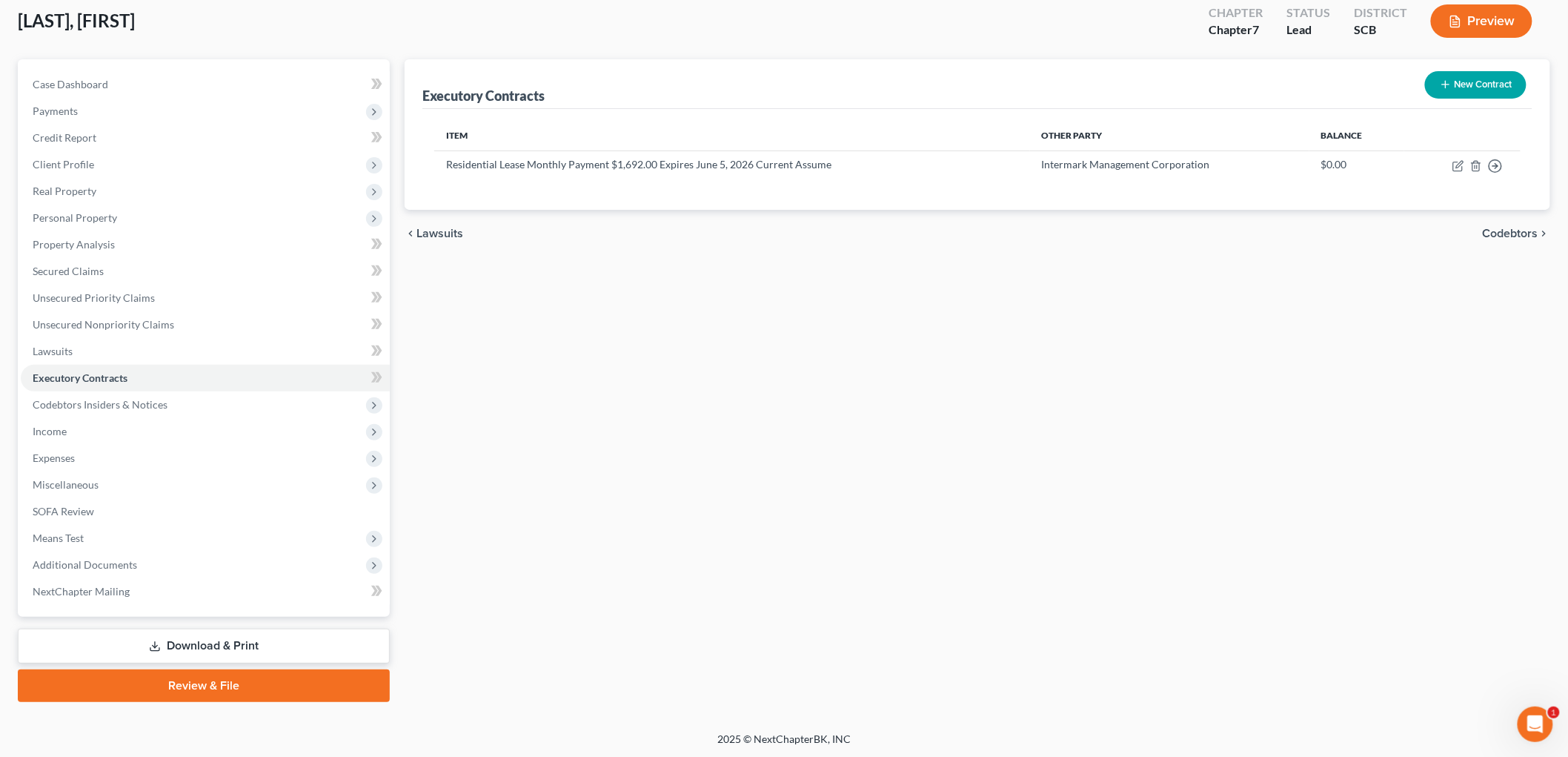 click on "Download & Print" at bounding box center (204, 646) 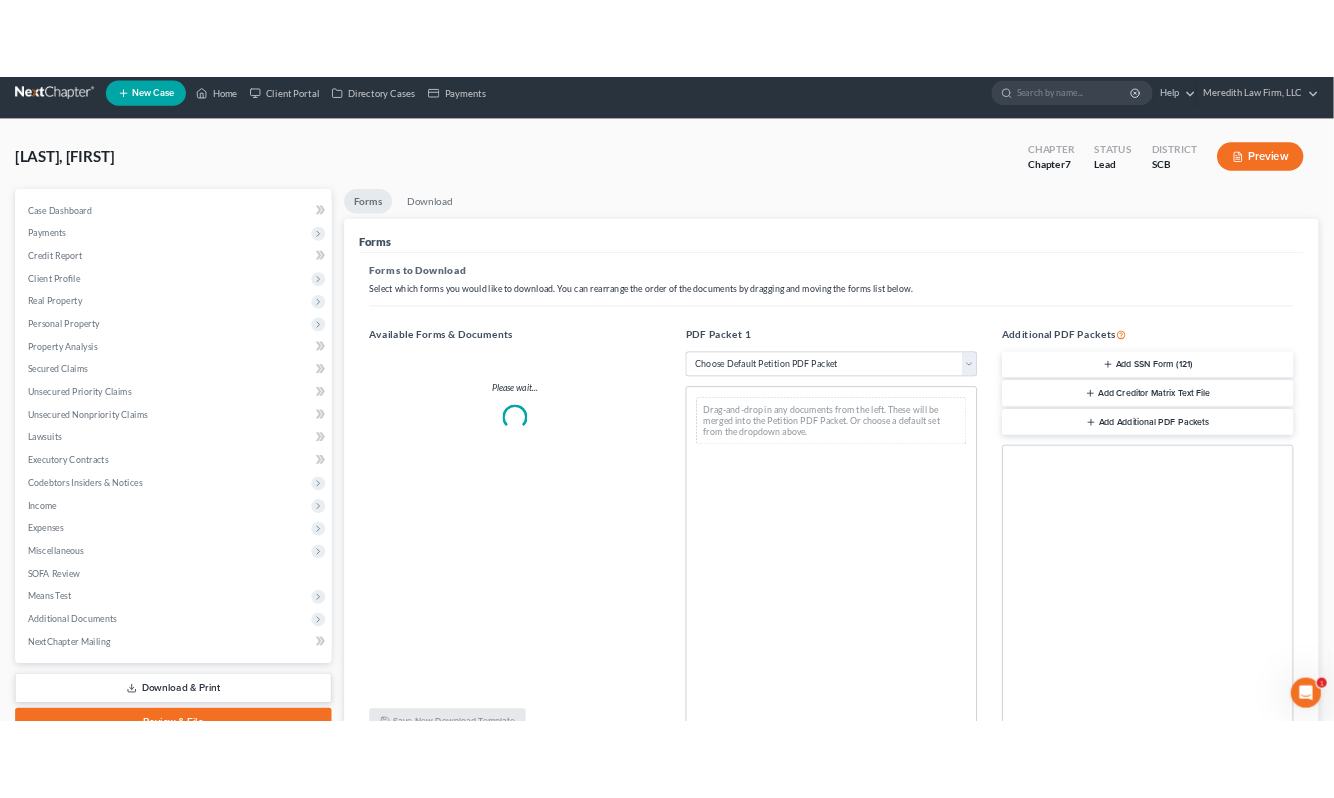 scroll, scrollTop: 0, scrollLeft: 0, axis: both 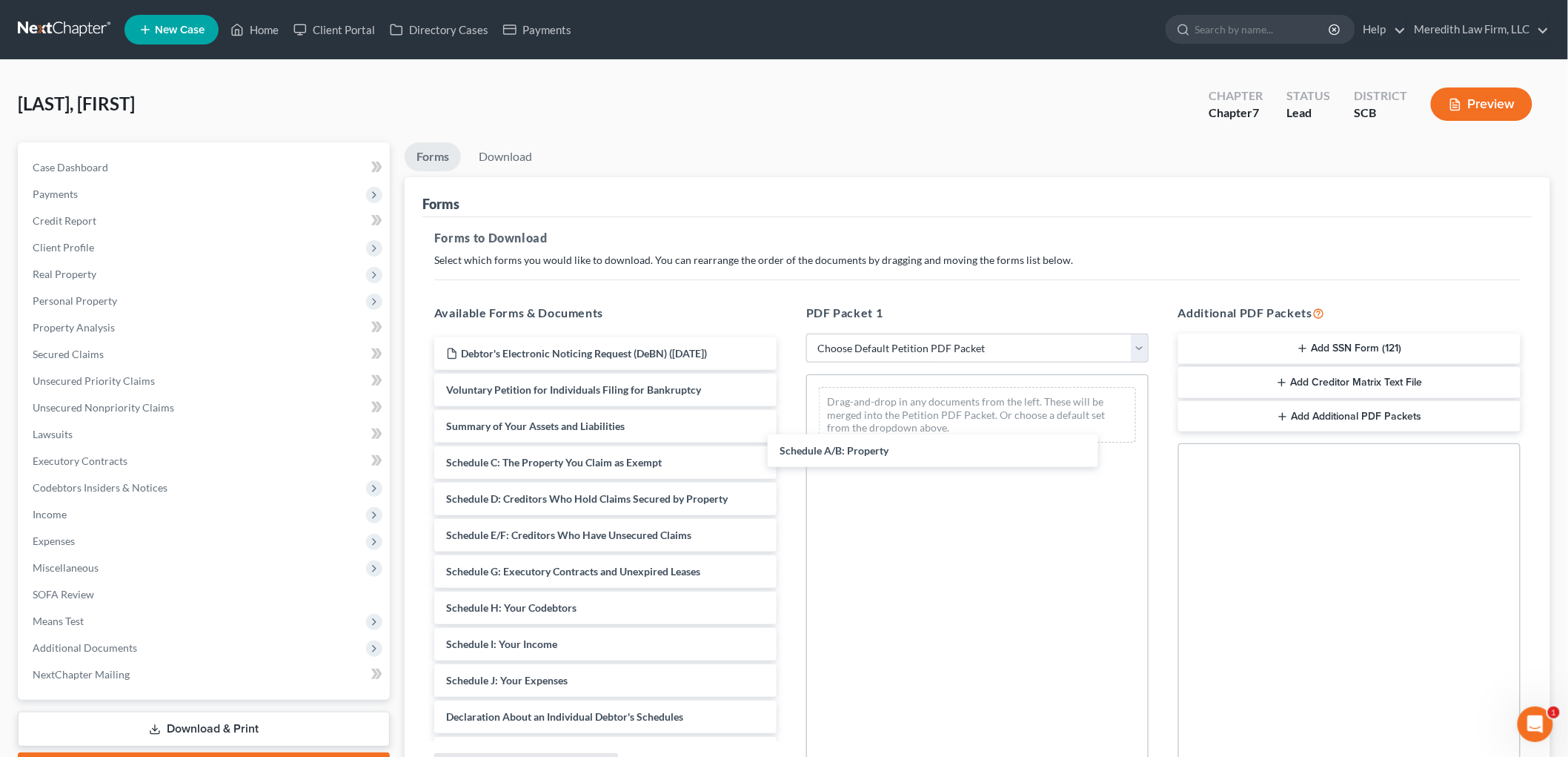 drag, startPoint x: 566, startPoint y: 460, endPoint x: 915, endPoint y: 426, distance: 350.65225 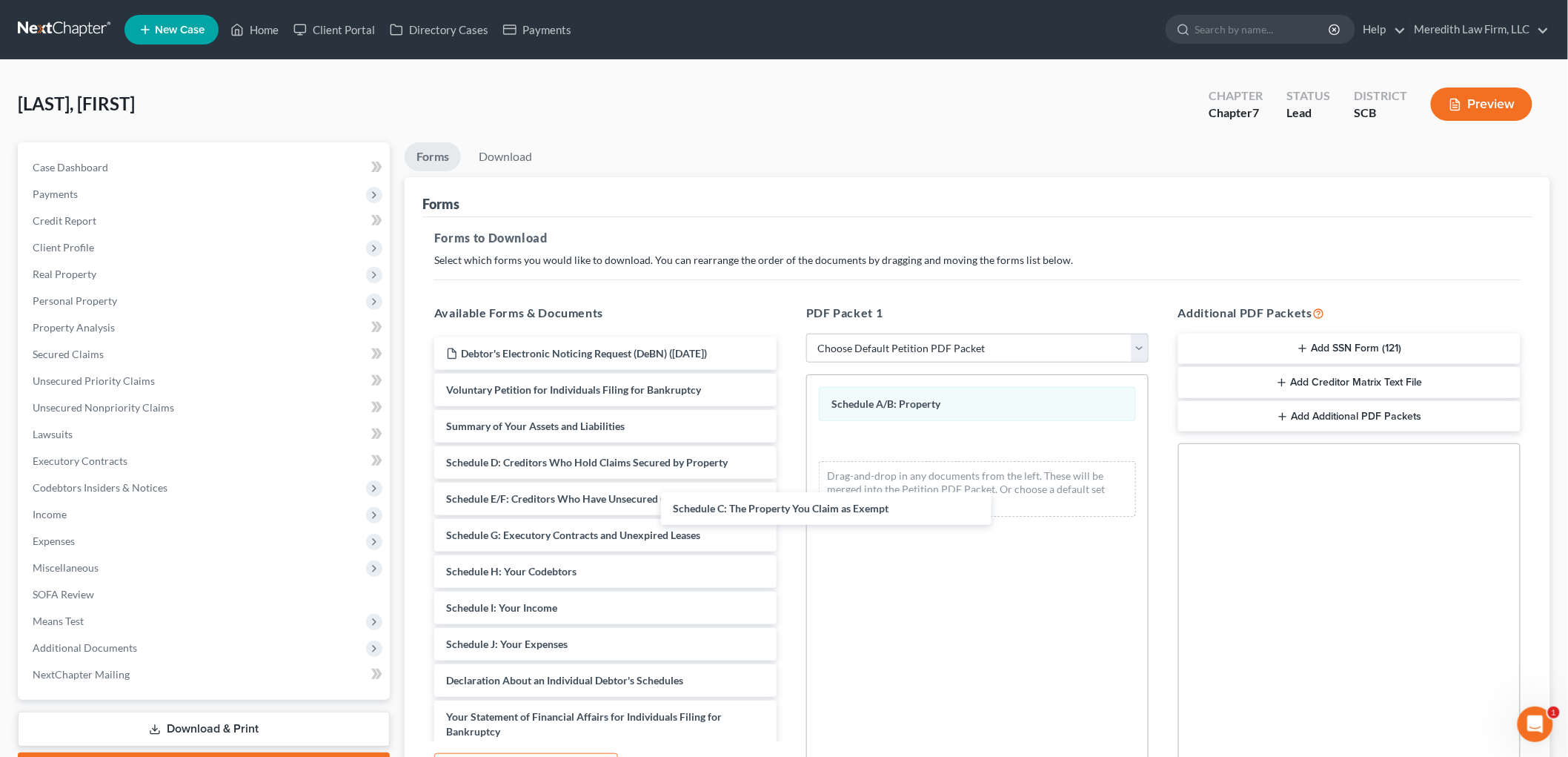 drag, startPoint x: 618, startPoint y: 470, endPoint x: 871, endPoint y: 515, distance: 256.97082 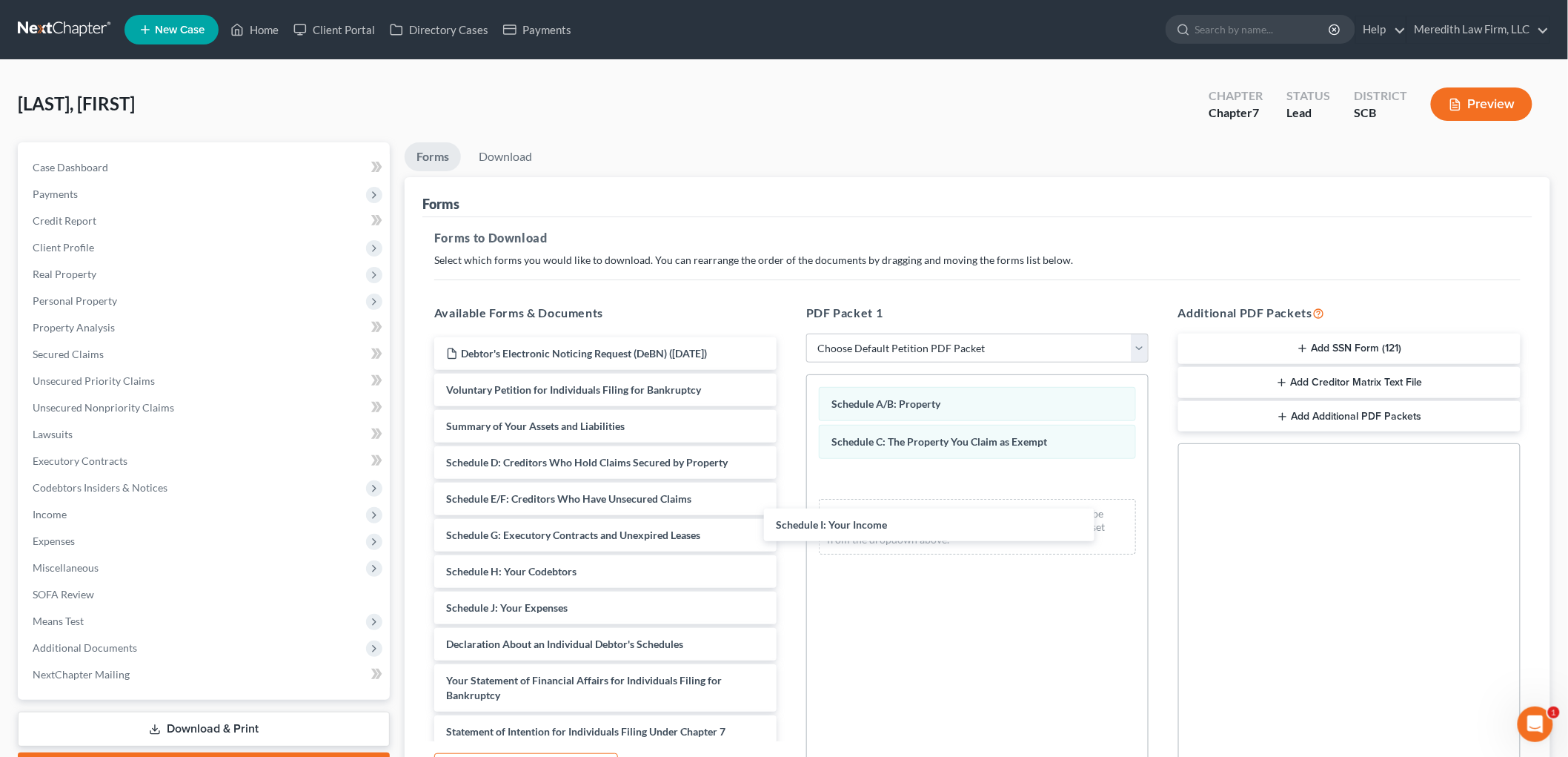 drag, startPoint x: 565, startPoint y: 606, endPoint x: 900, endPoint y: 521, distance: 345.61539 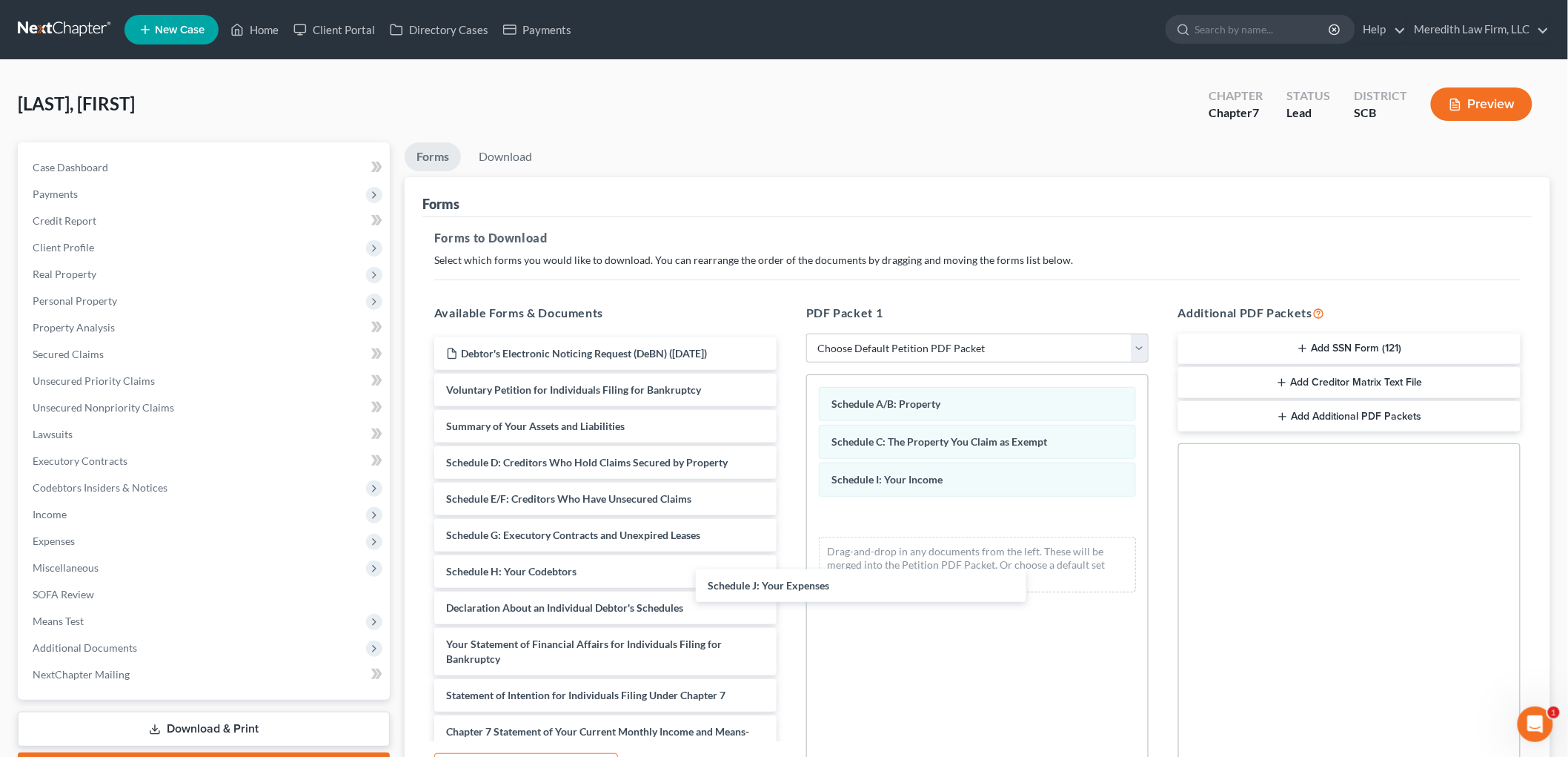 drag, startPoint x: 632, startPoint y: 614, endPoint x: 936, endPoint y: 569, distance: 307.31254 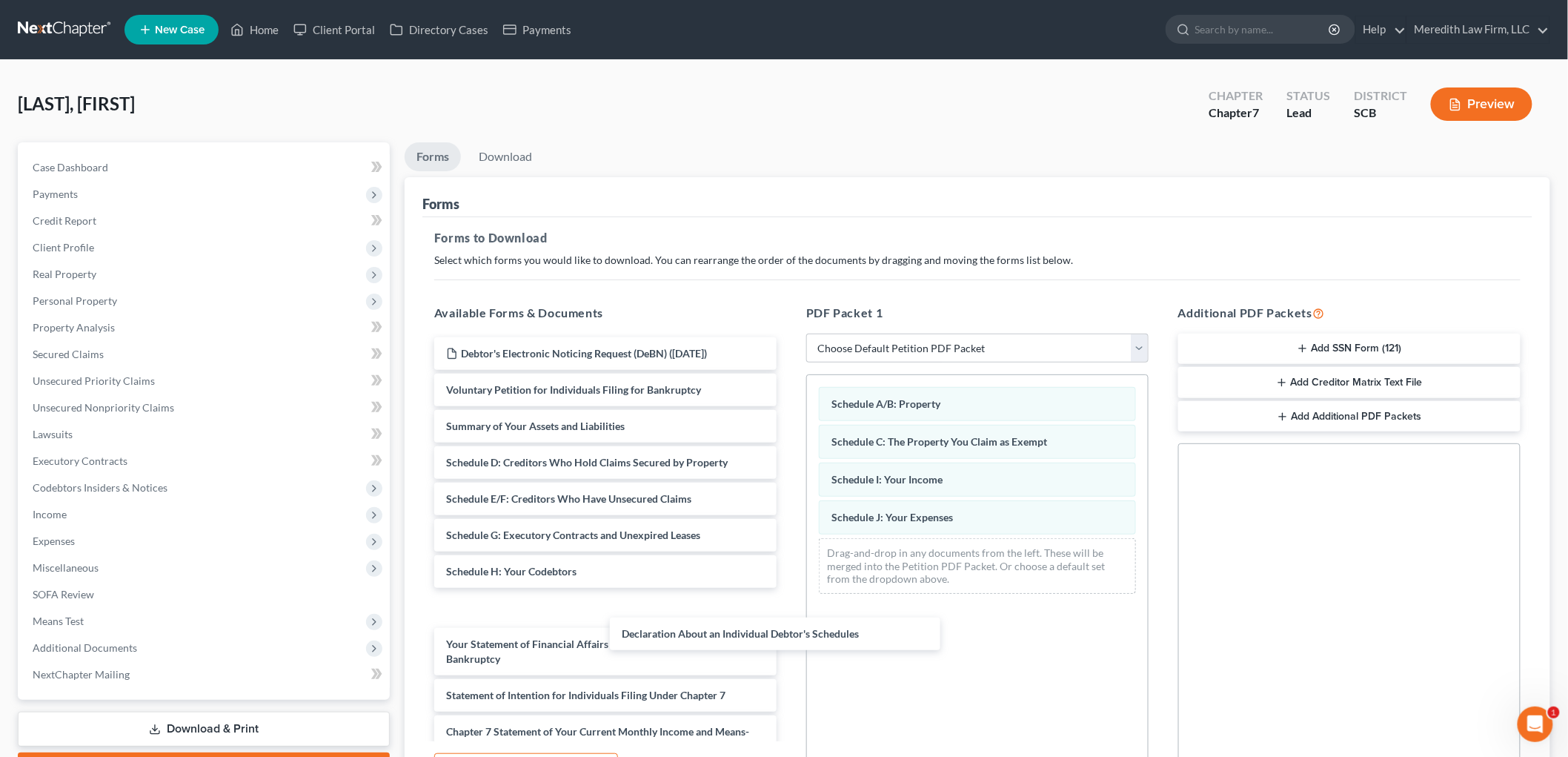 drag, startPoint x: 625, startPoint y: 609, endPoint x: 905, endPoint y: 620, distance: 280.21599 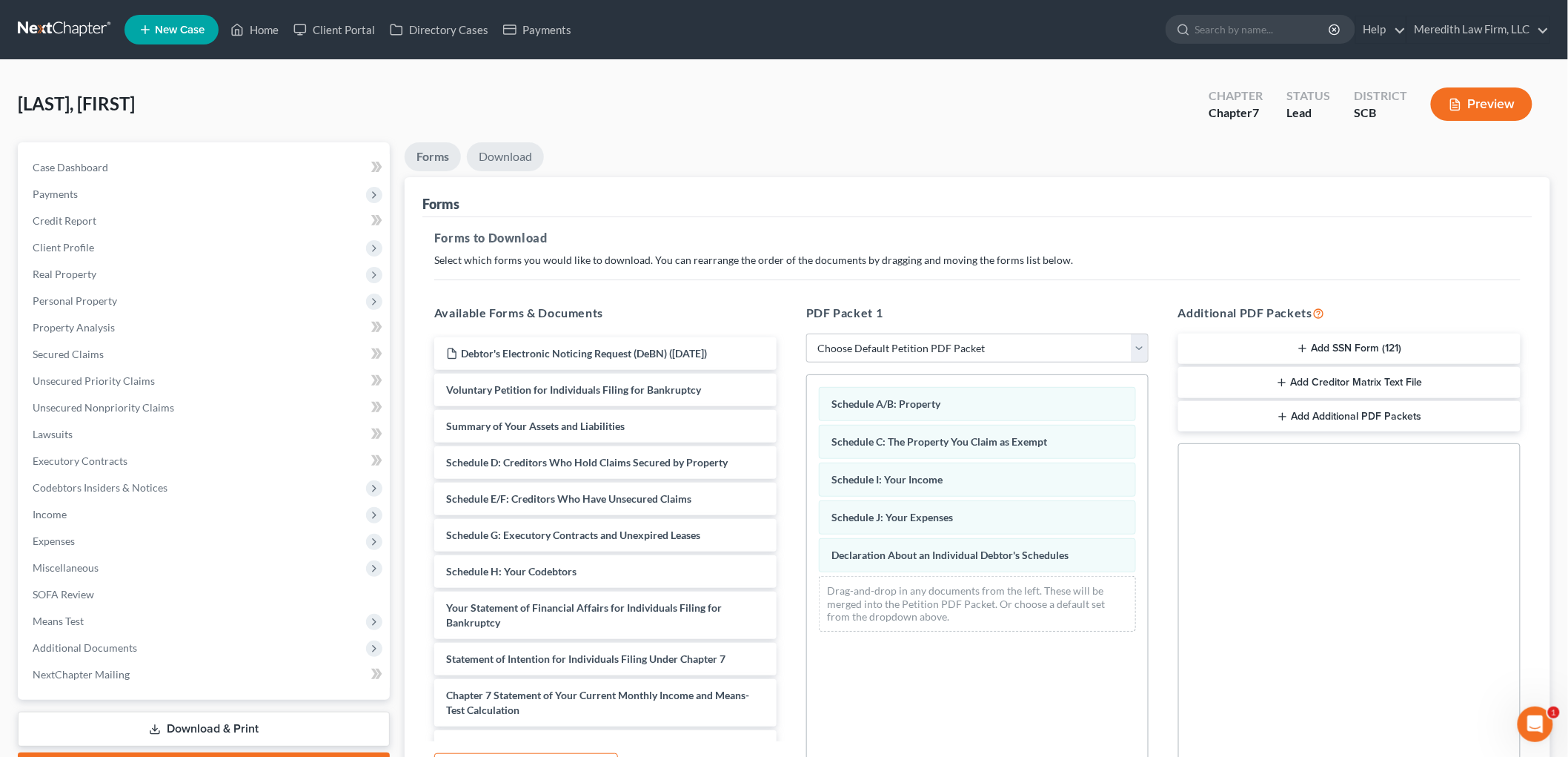 click on "Download" at bounding box center (505, 156) 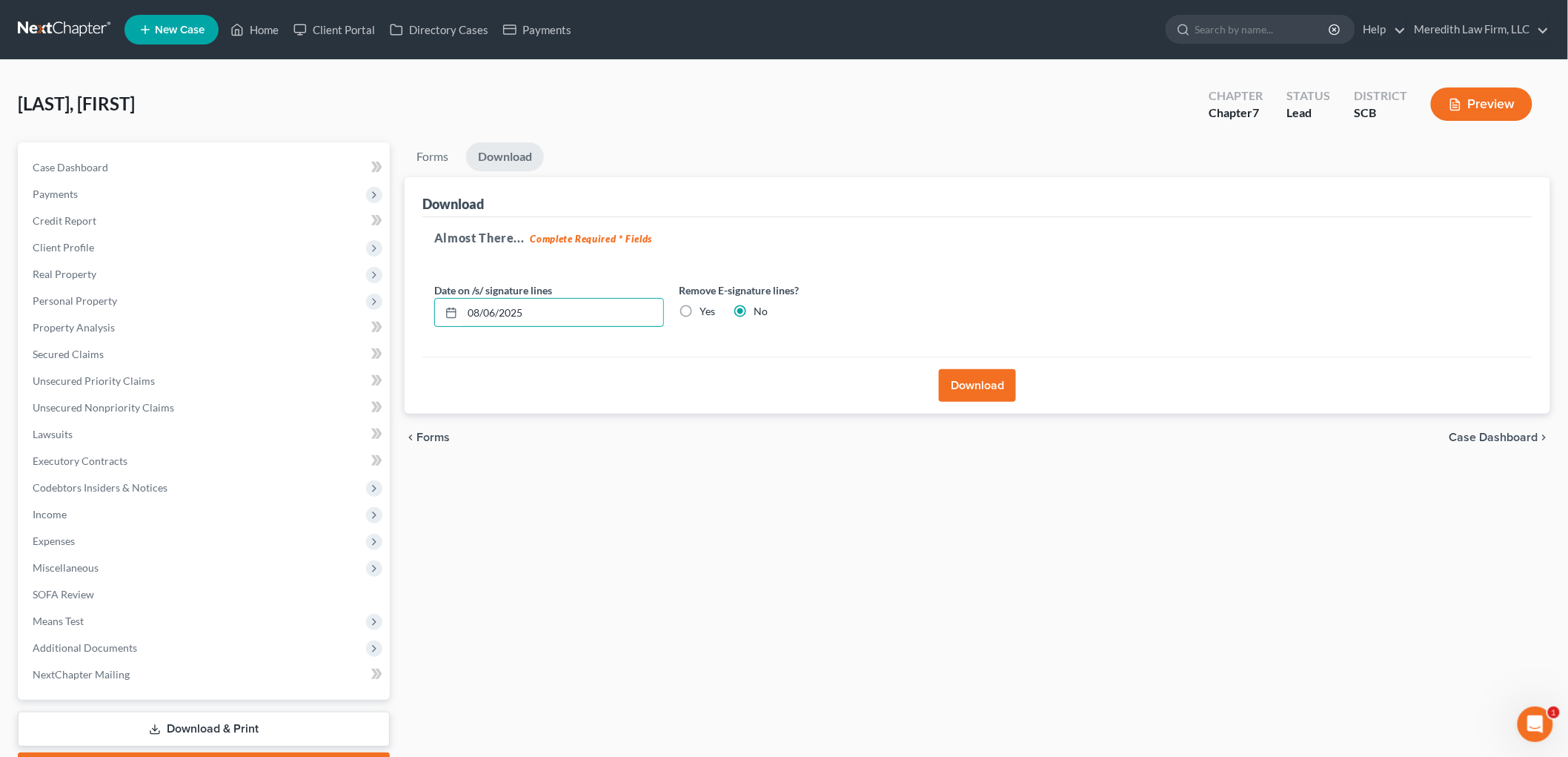 drag, startPoint x: 559, startPoint y: 308, endPoint x: 445, endPoint y: 293, distance: 114.98261 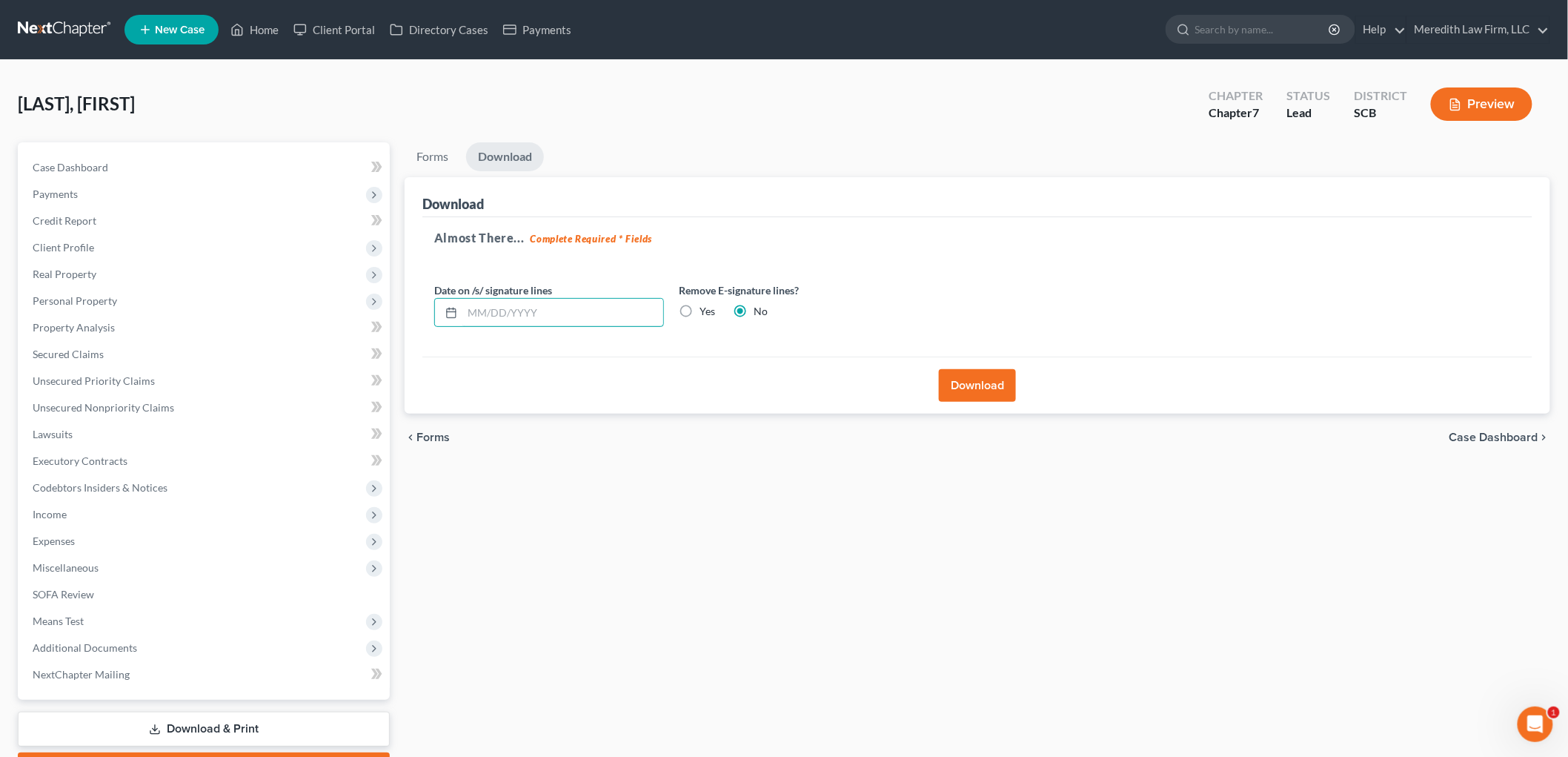 type 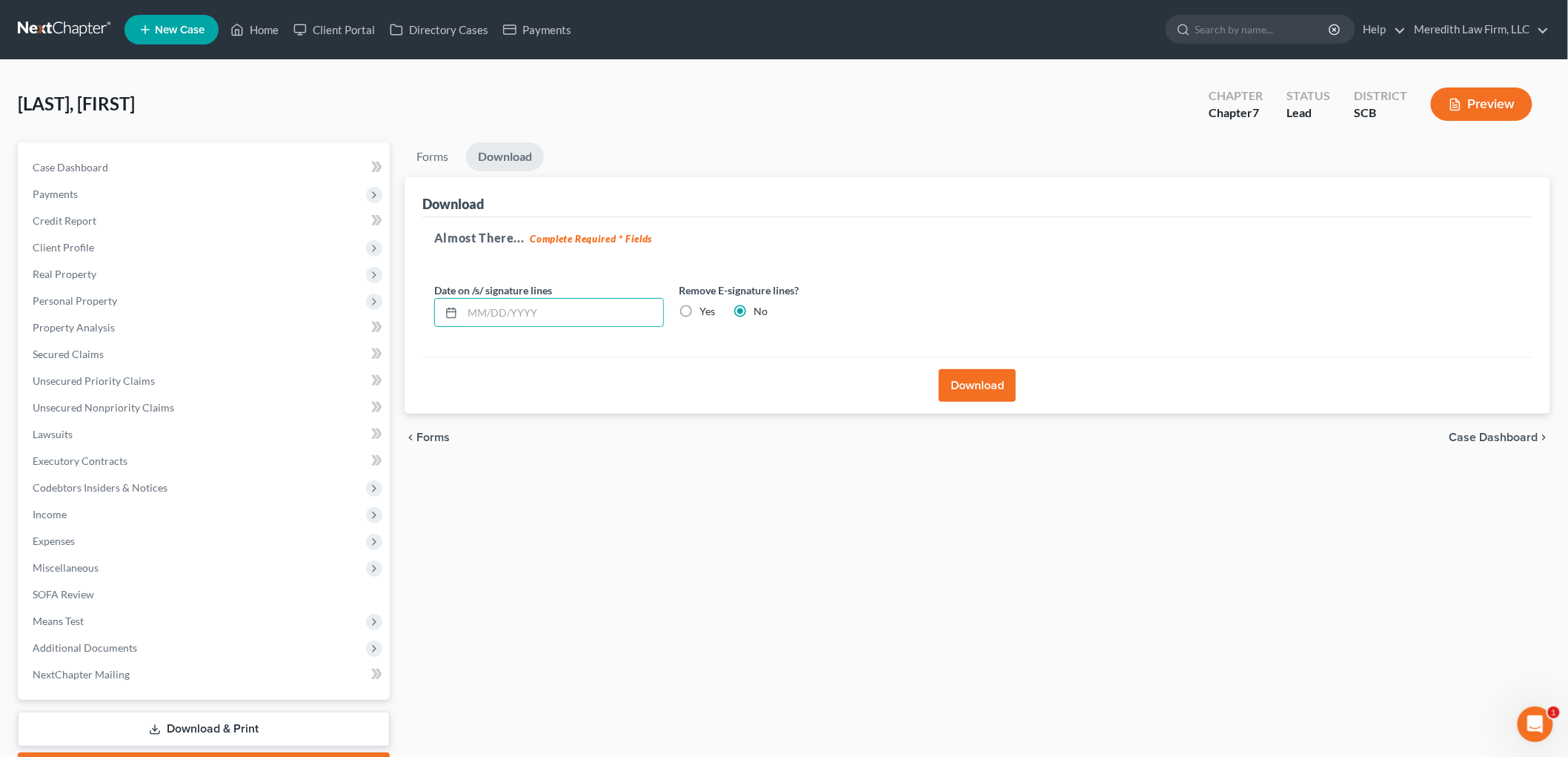 drag, startPoint x: 684, startPoint y: 308, endPoint x: 705, endPoint y: 316, distance: 22.472205 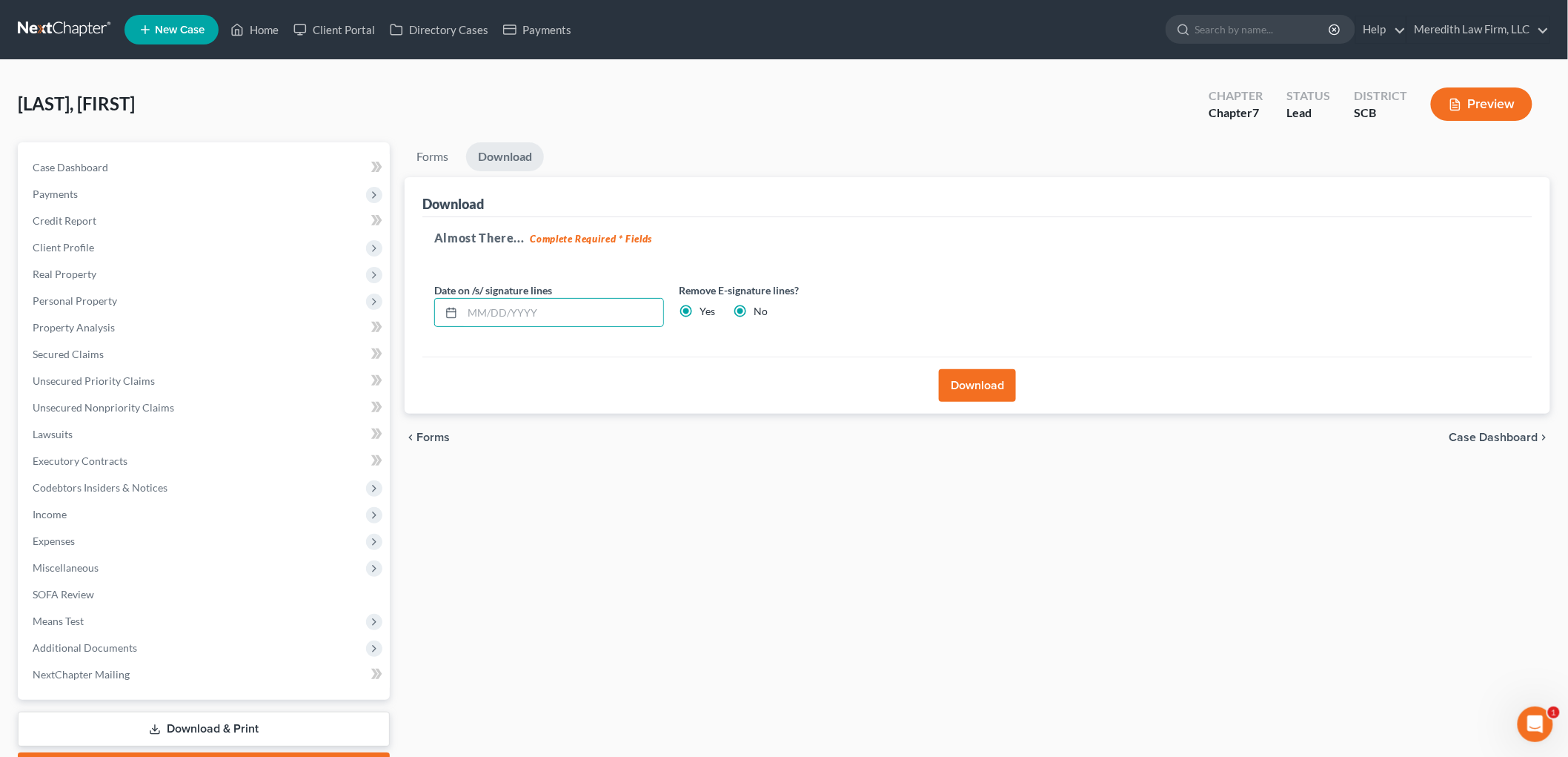 radio on "false" 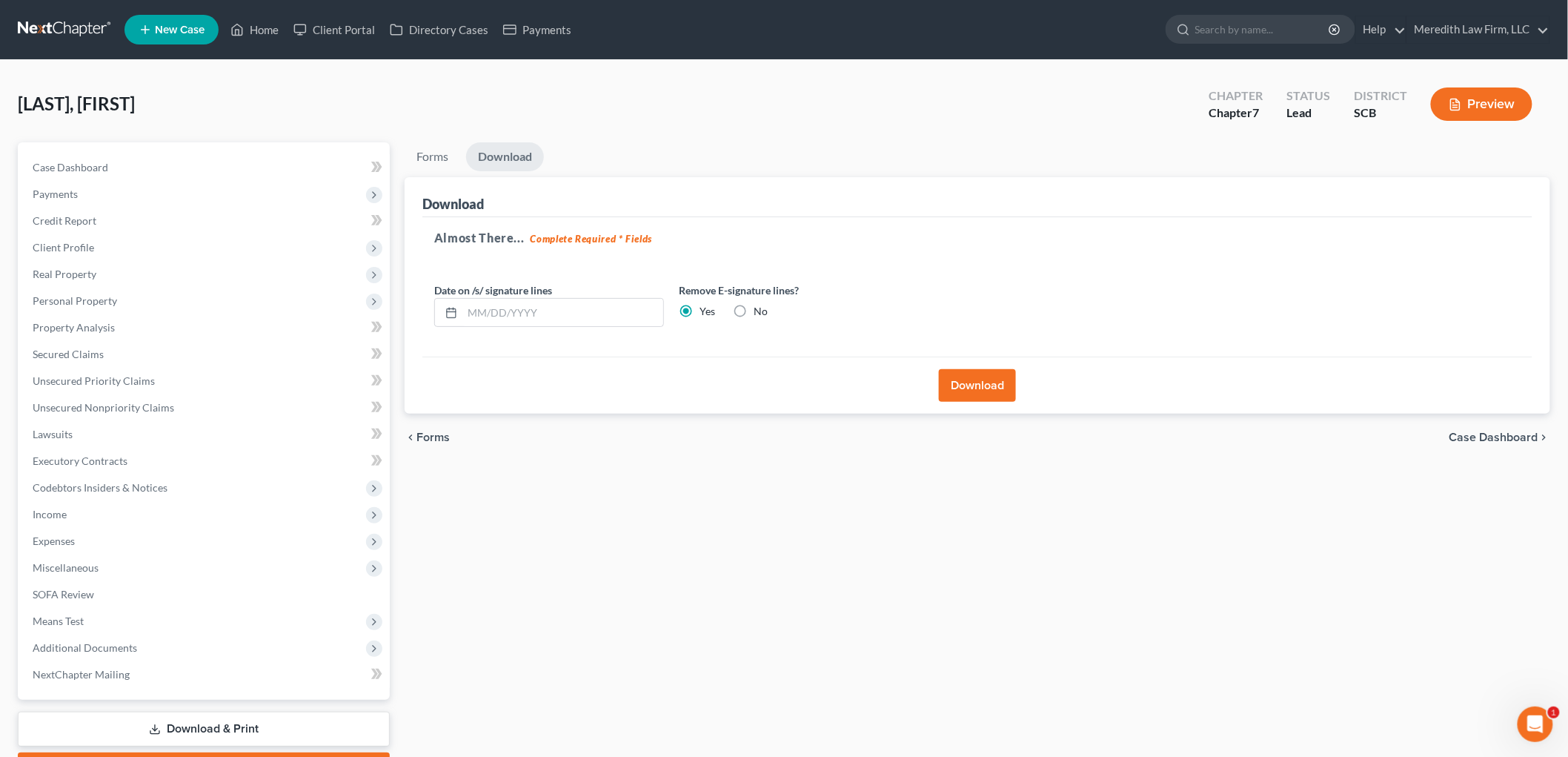 click on "Download" at bounding box center [977, 386] 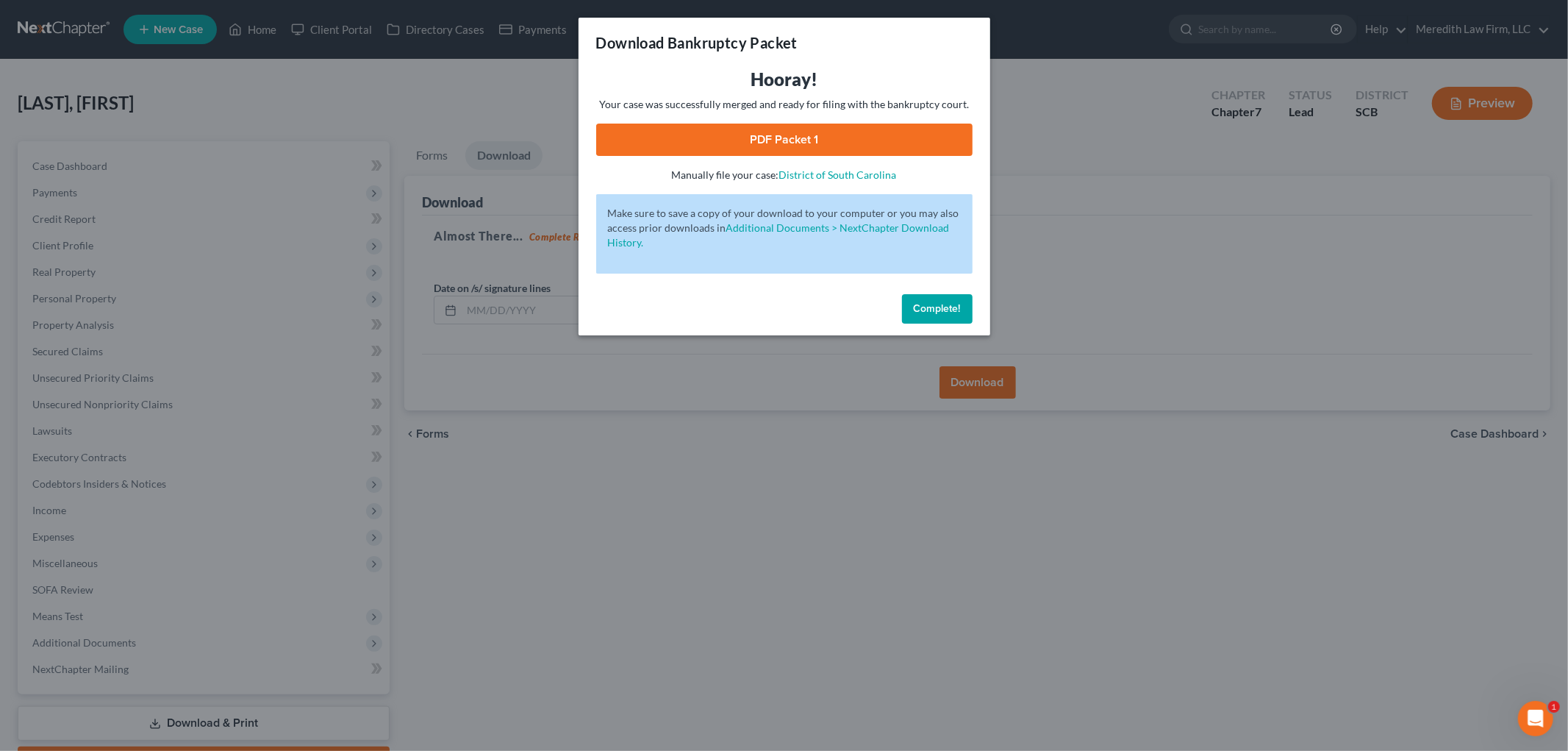 click on "PDF Packet 1" at bounding box center (784, 140) 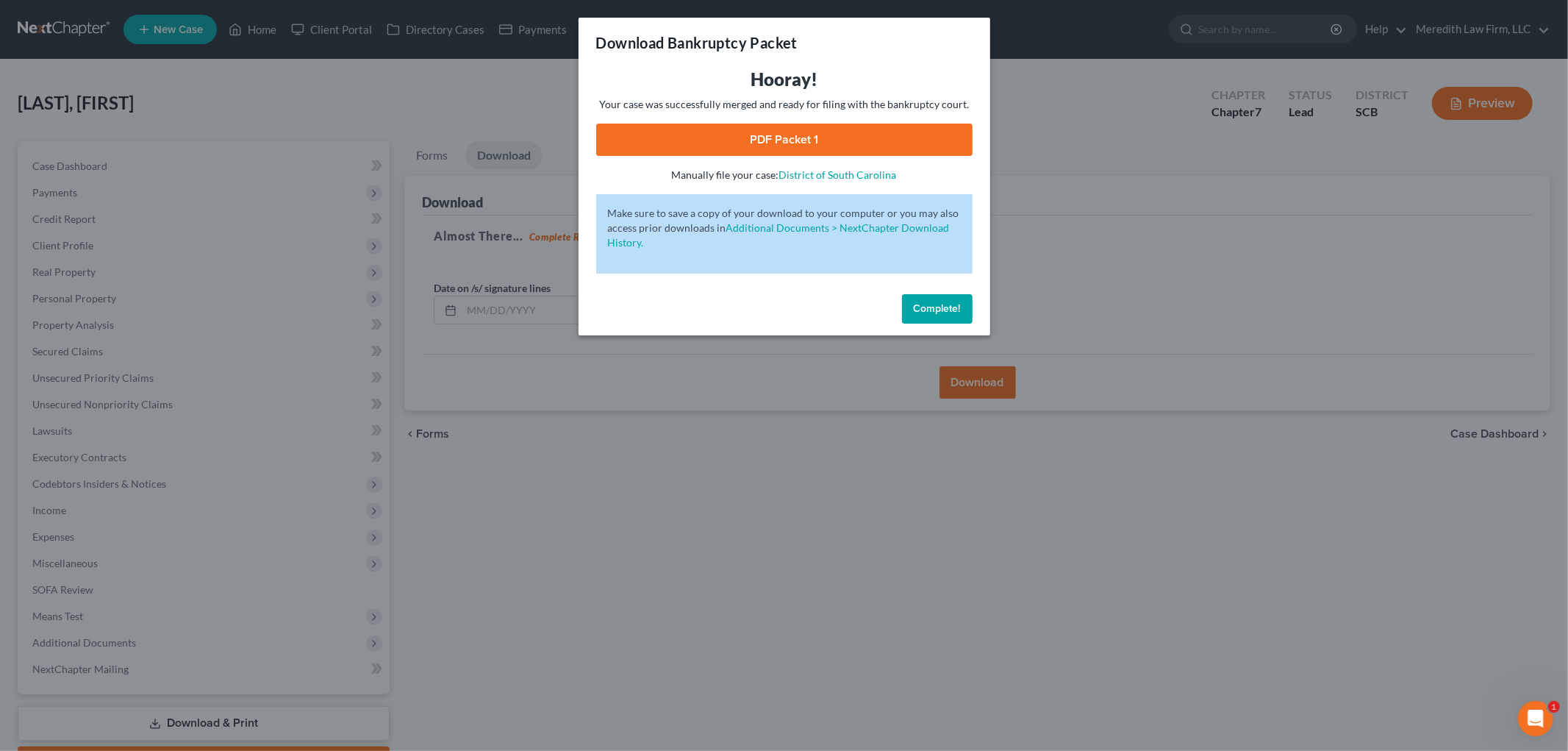 drag, startPoint x: 365, startPoint y: 90, endPoint x: 381, endPoint y: 59, distance: 34.88553 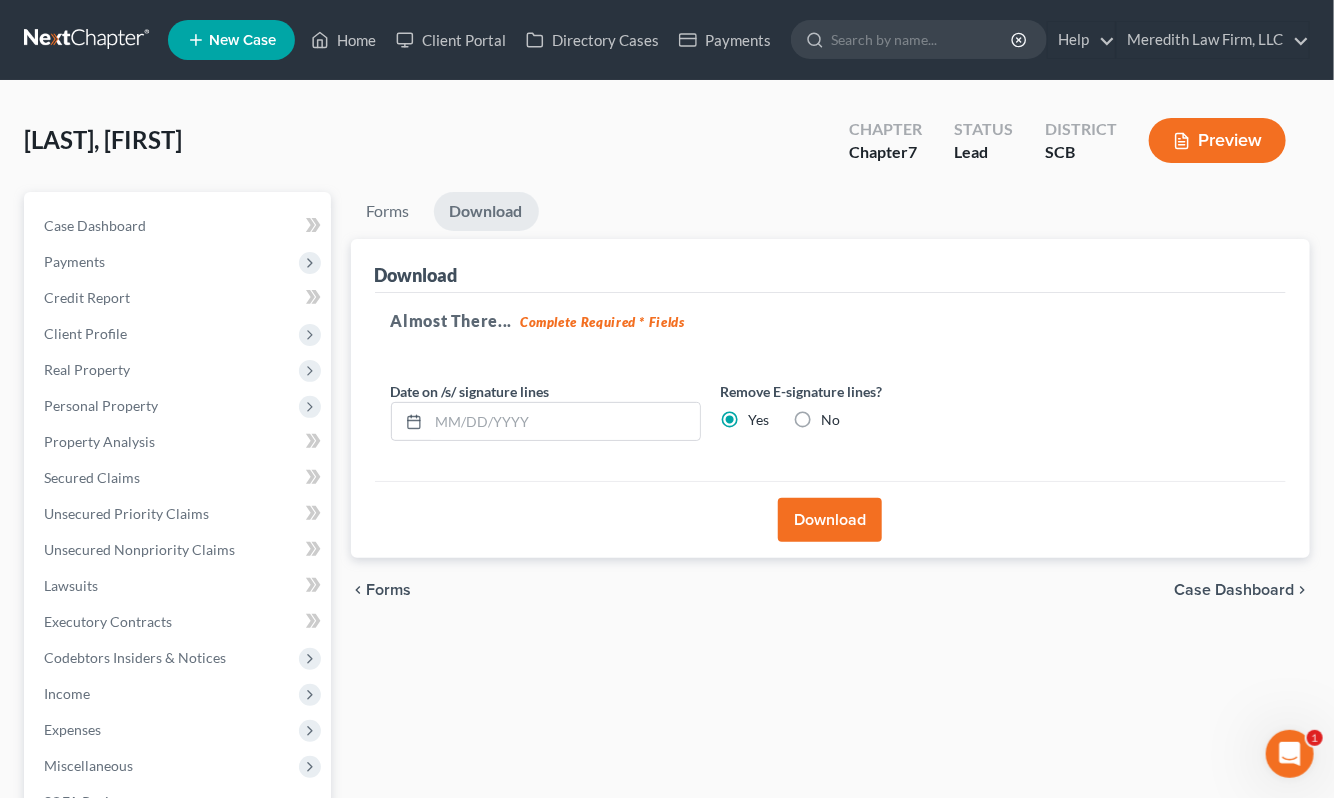 click at bounding box center (88, 40) 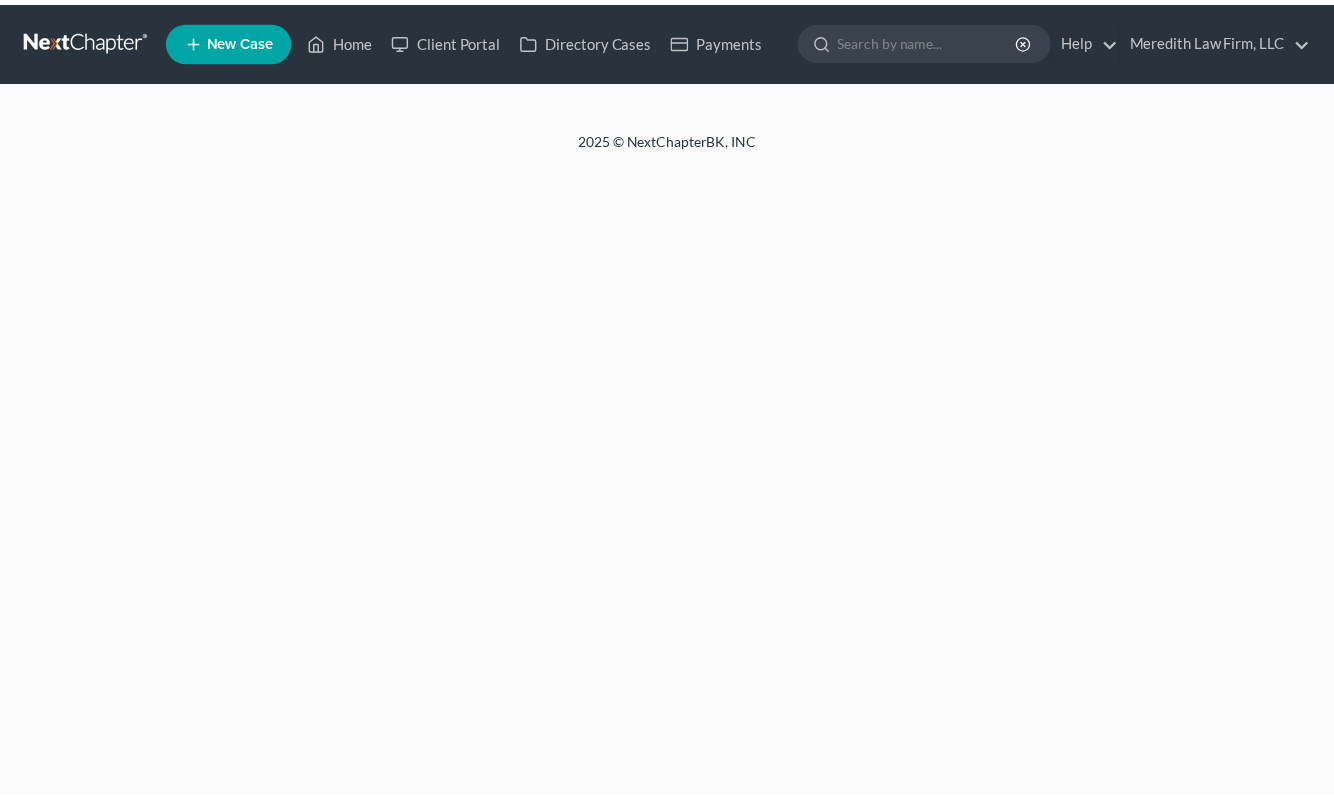 scroll, scrollTop: 0, scrollLeft: 0, axis: both 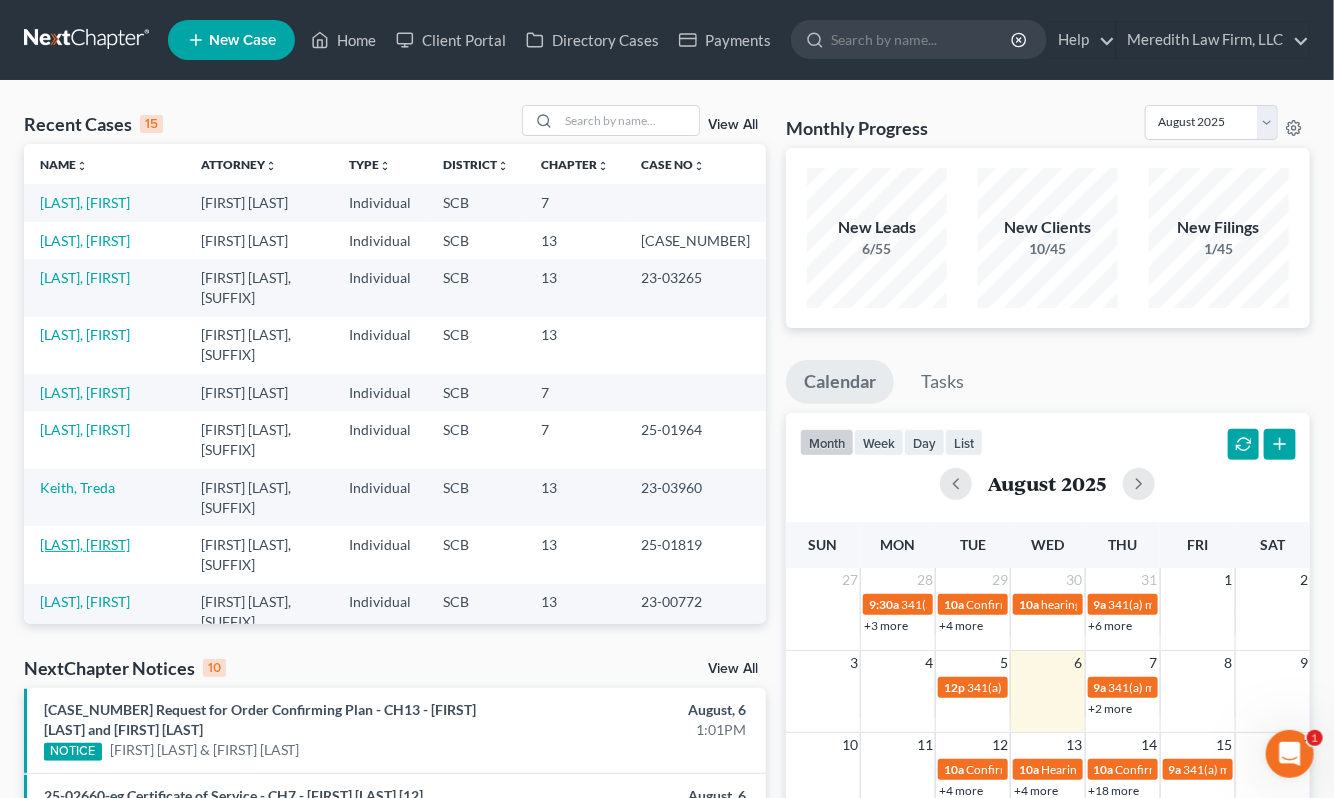 click on "[LAST], [FIRST]" at bounding box center (85, 544) 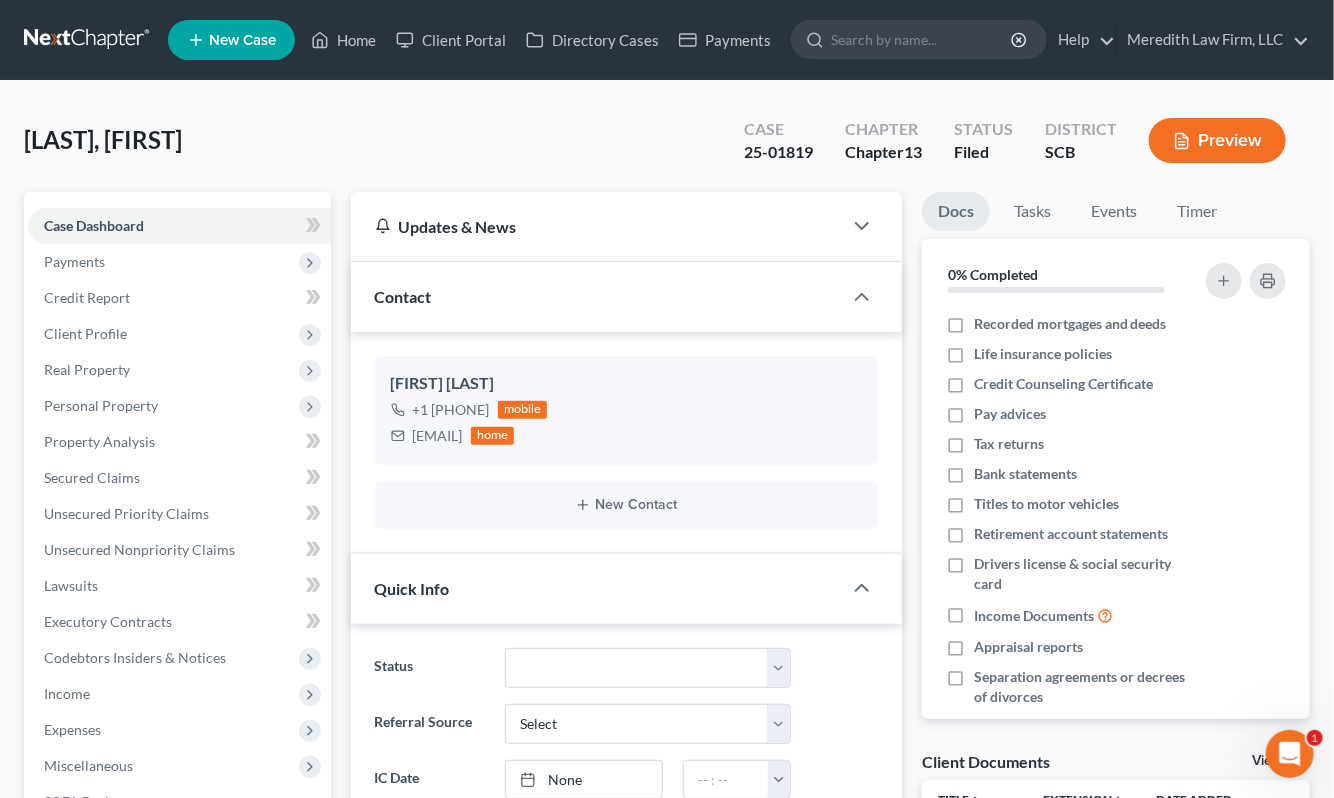 select on "2" 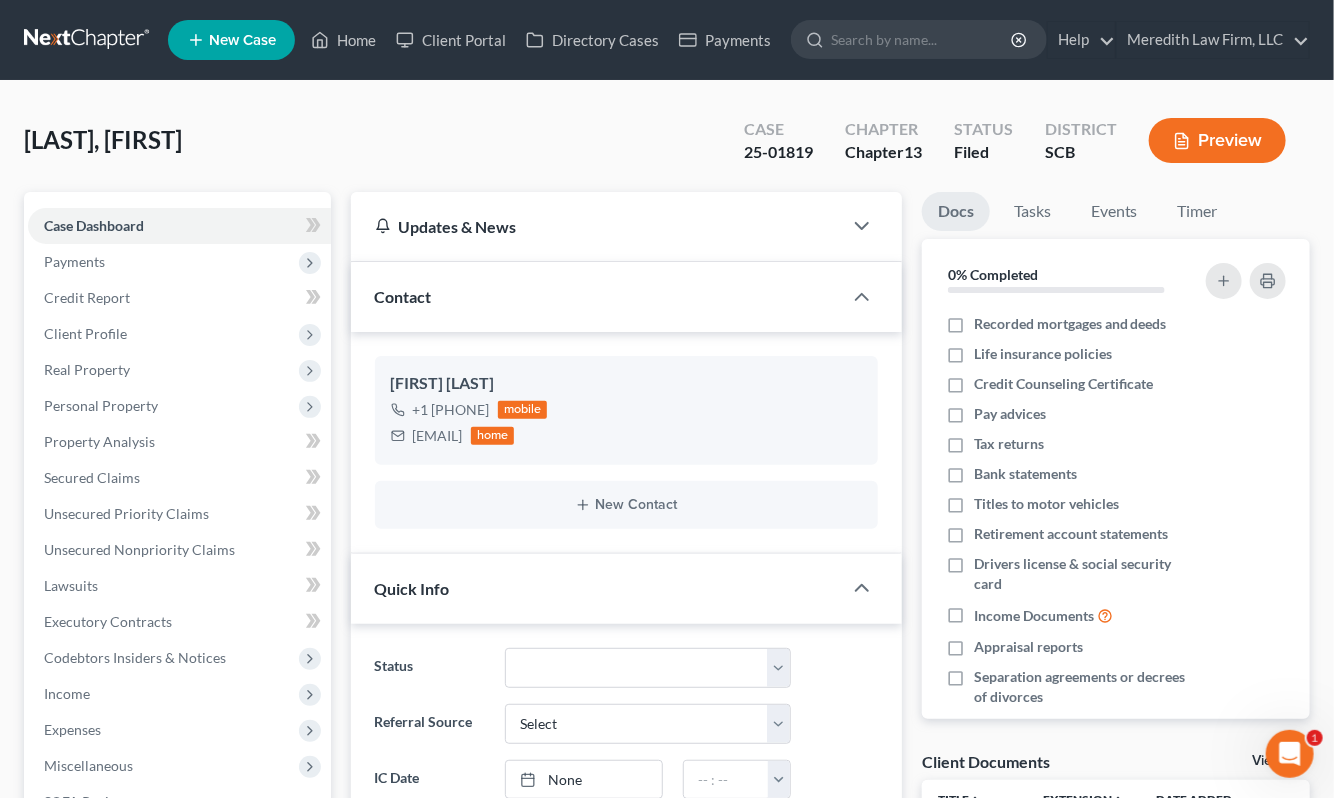 scroll, scrollTop: 1468, scrollLeft: 0, axis: vertical 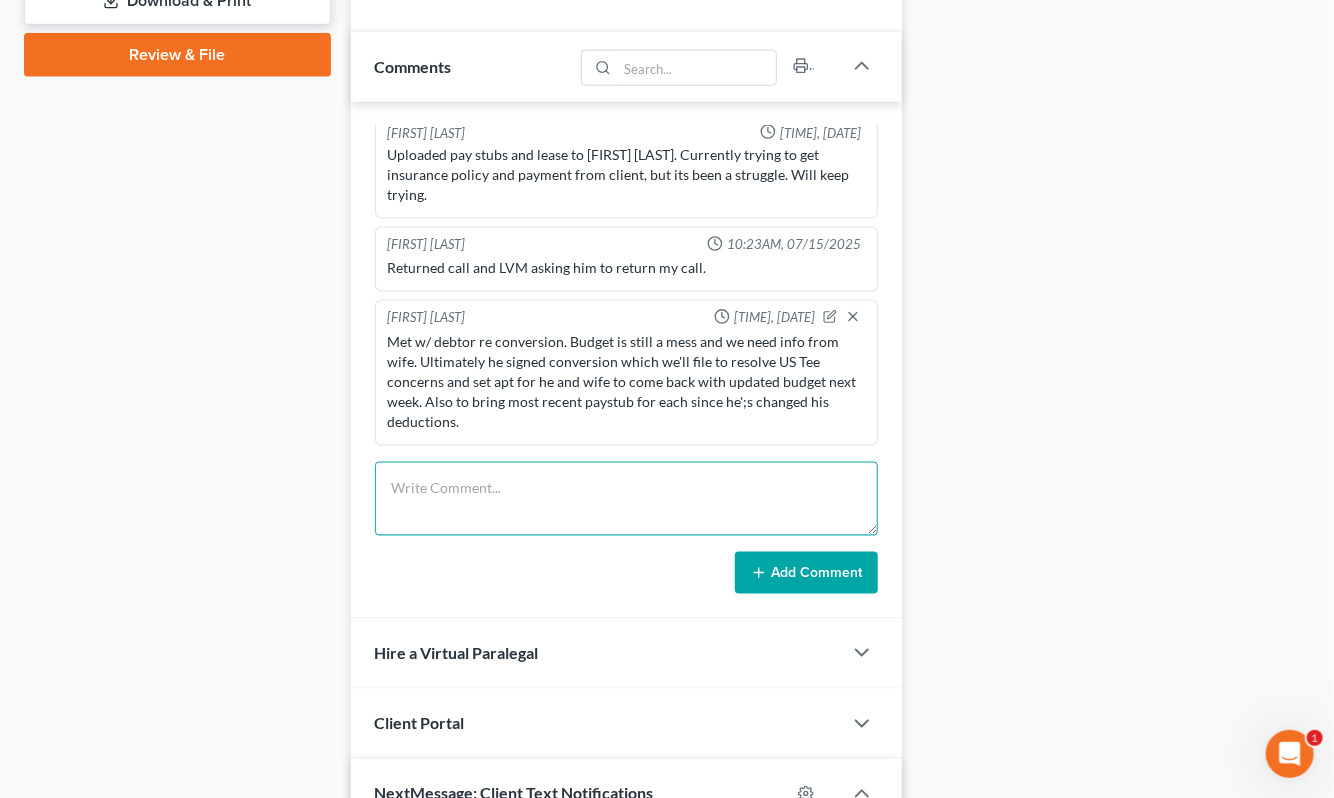 drag, startPoint x: 576, startPoint y: 491, endPoint x: 525, endPoint y: 530, distance: 64.202805 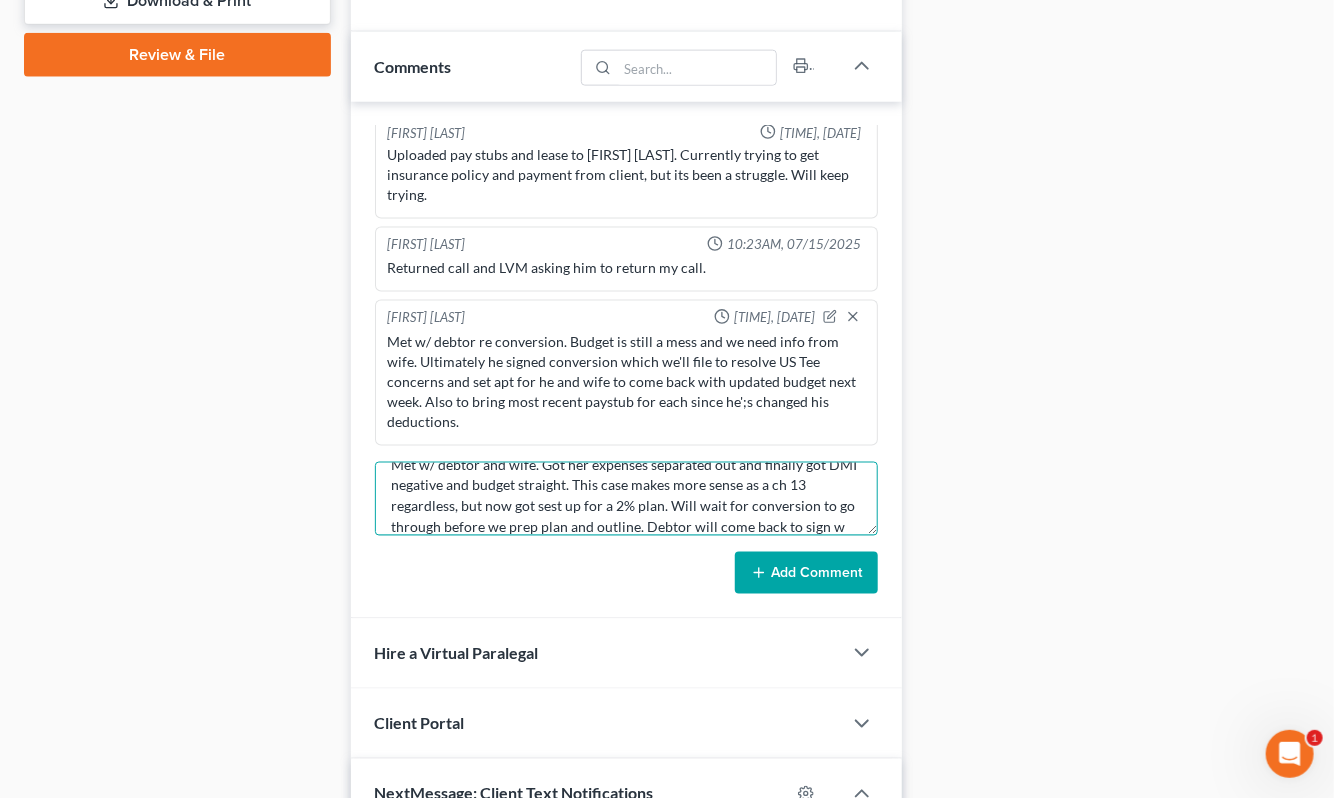 scroll, scrollTop: 45, scrollLeft: 0, axis: vertical 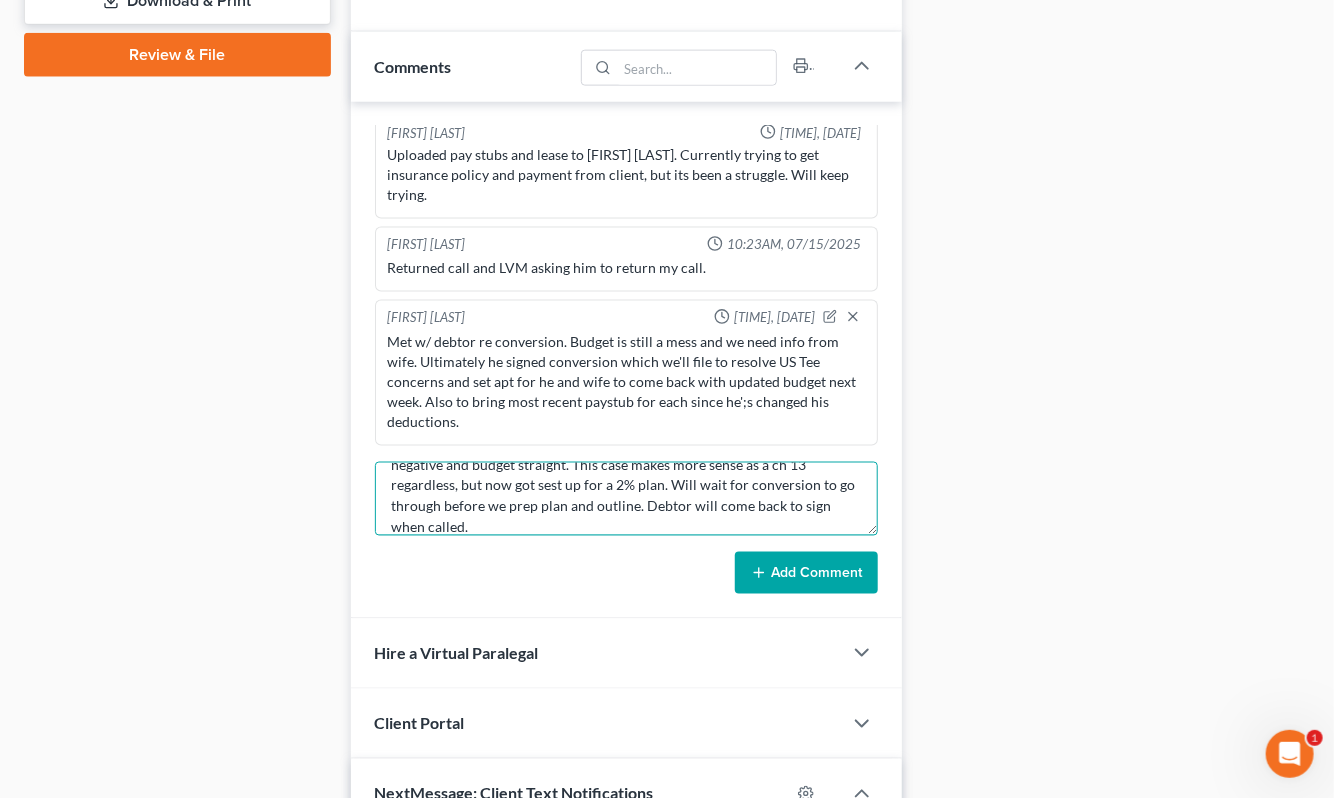 type on "Met w/ debtor and wife. Got her expenses separated out and finally got DMI negative and budget straight. This case makes more sense as a ch 13 regardless, but now got sest up for a 2% plan. Will wait for conversion to go through before we prep plan and outline. Debtor will come back to sign when called." 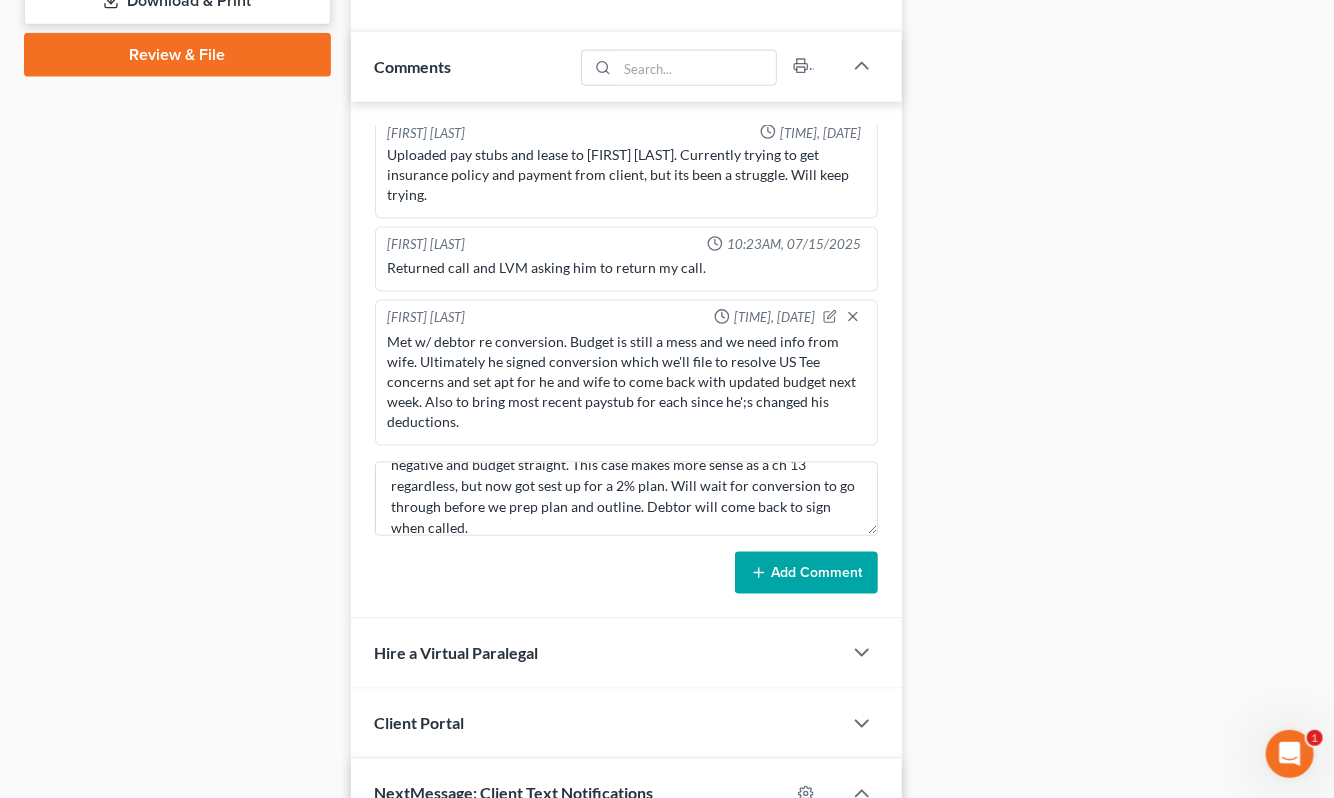 click on "Add Comment" at bounding box center (806, 573) 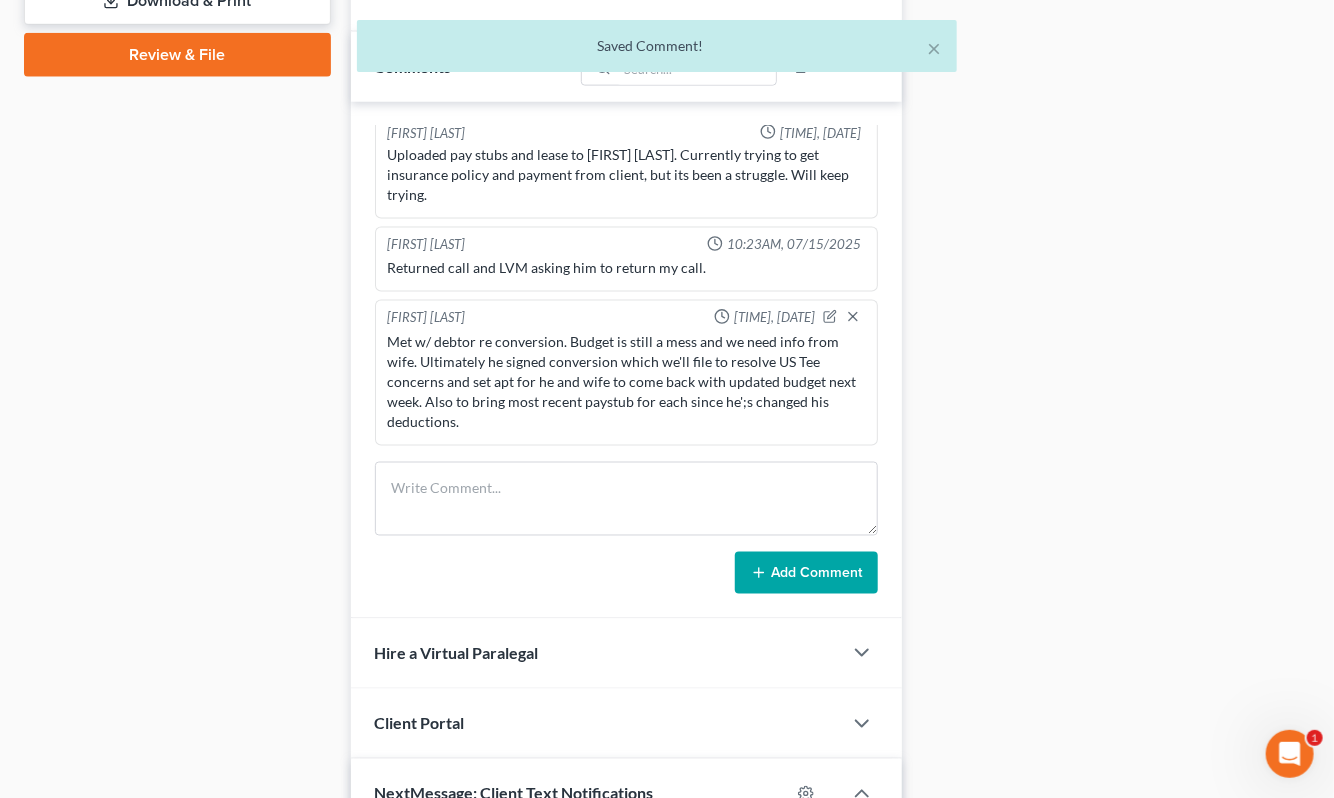 scroll, scrollTop: 0, scrollLeft: 0, axis: both 